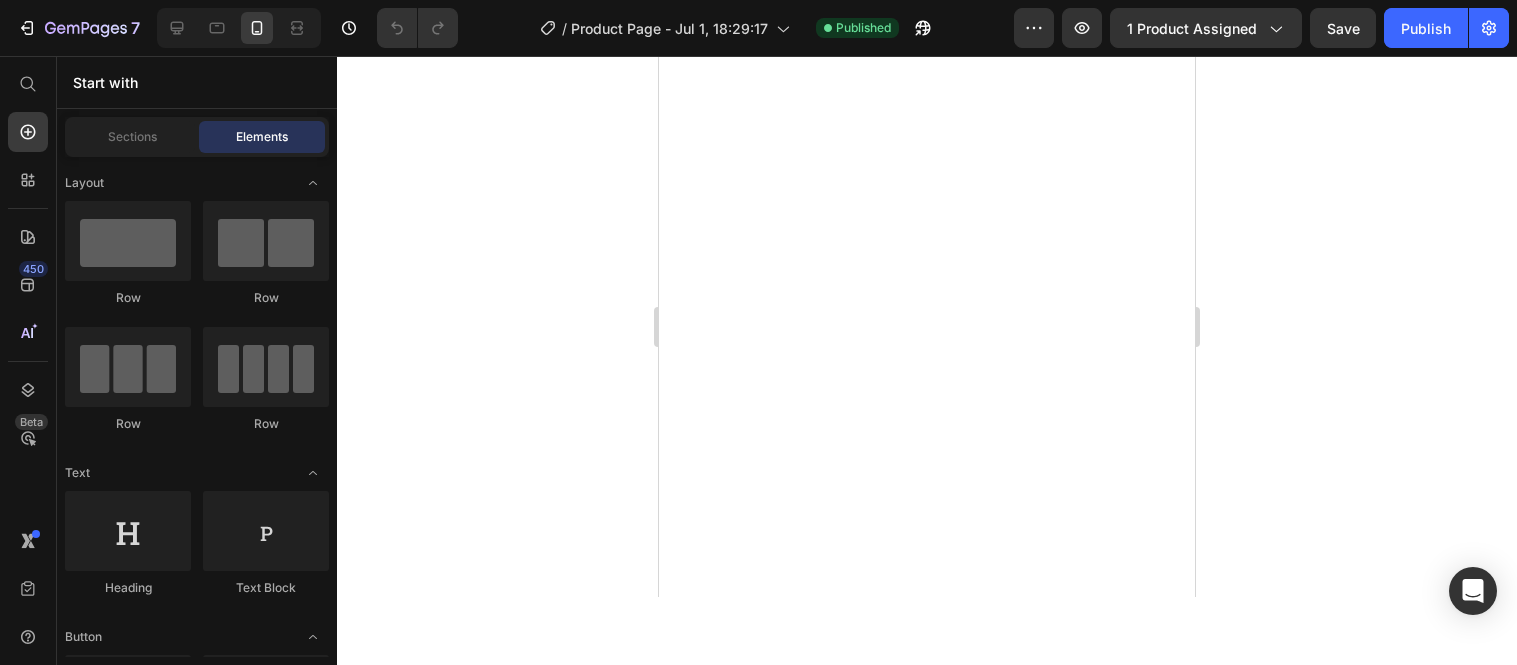 scroll, scrollTop: 0, scrollLeft: 0, axis: both 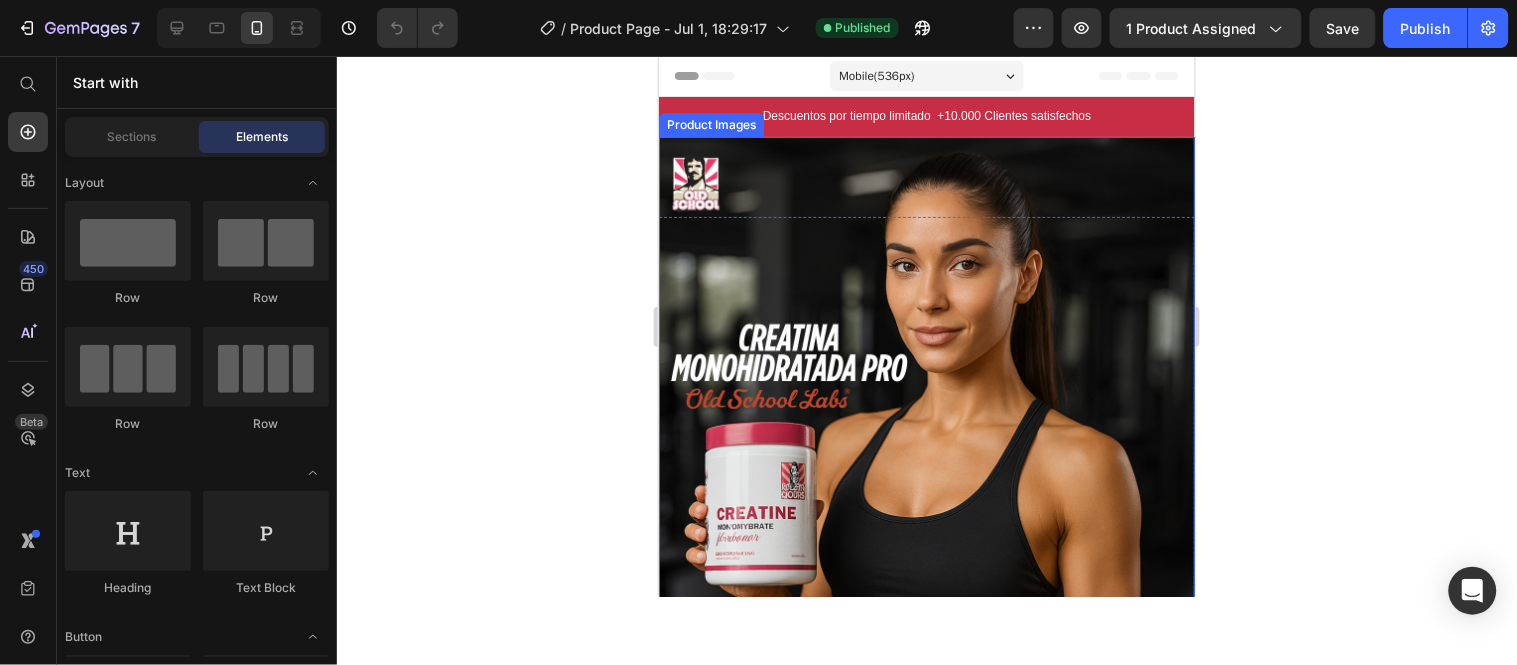 click at bounding box center (926, 404) 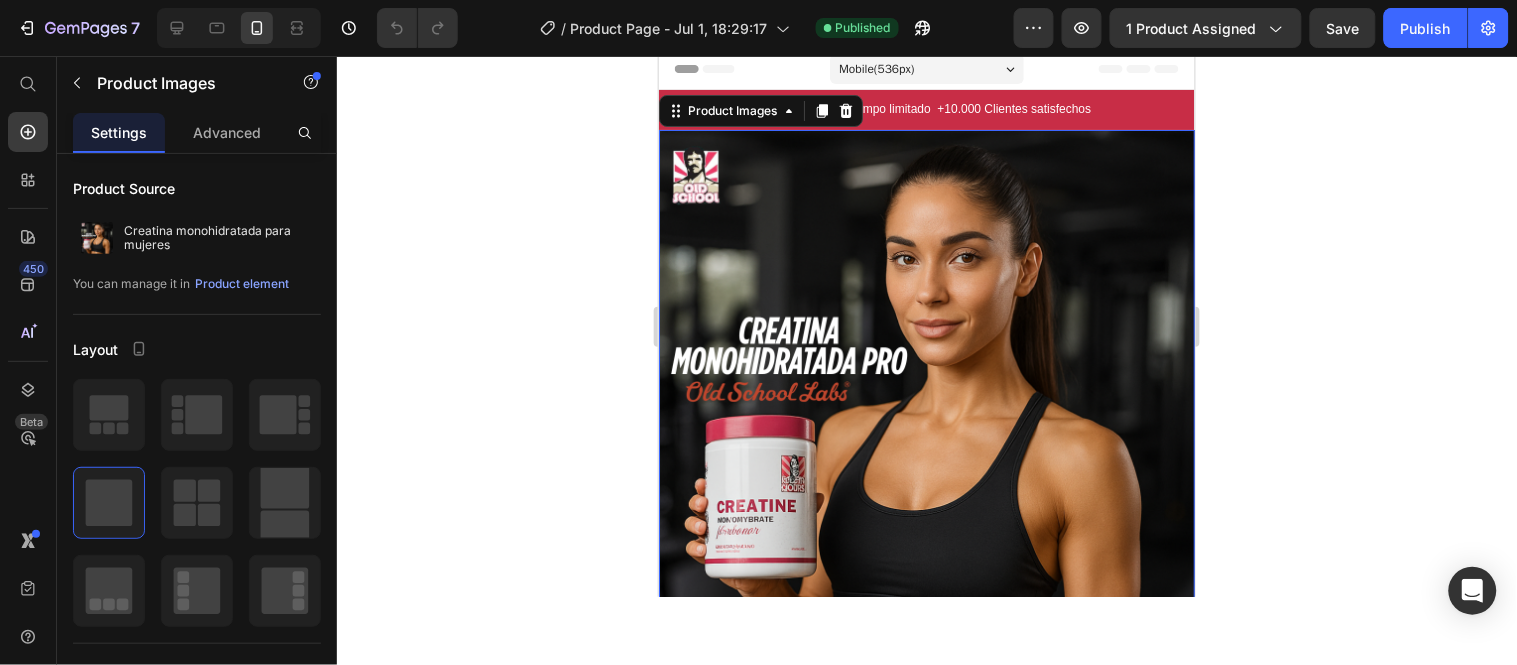 scroll, scrollTop: 0, scrollLeft: 0, axis: both 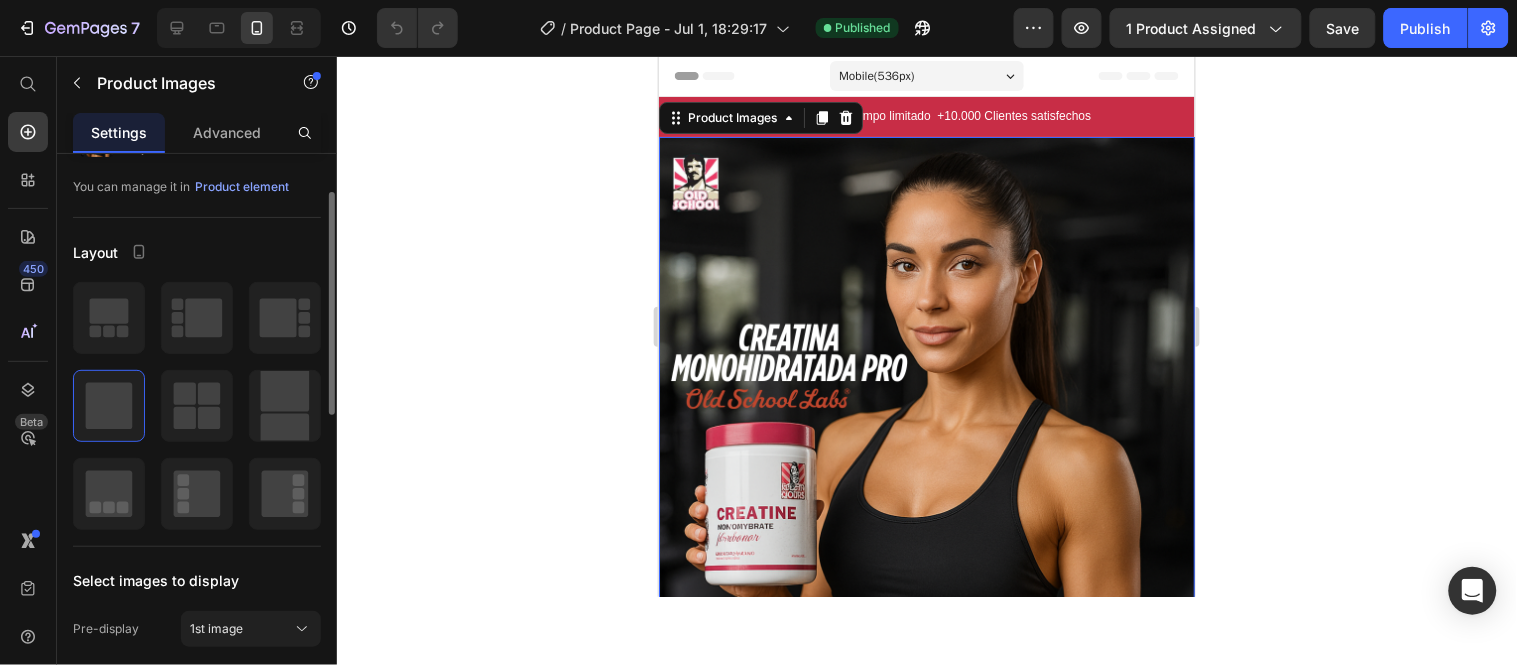 click at bounding box center (926, 404) 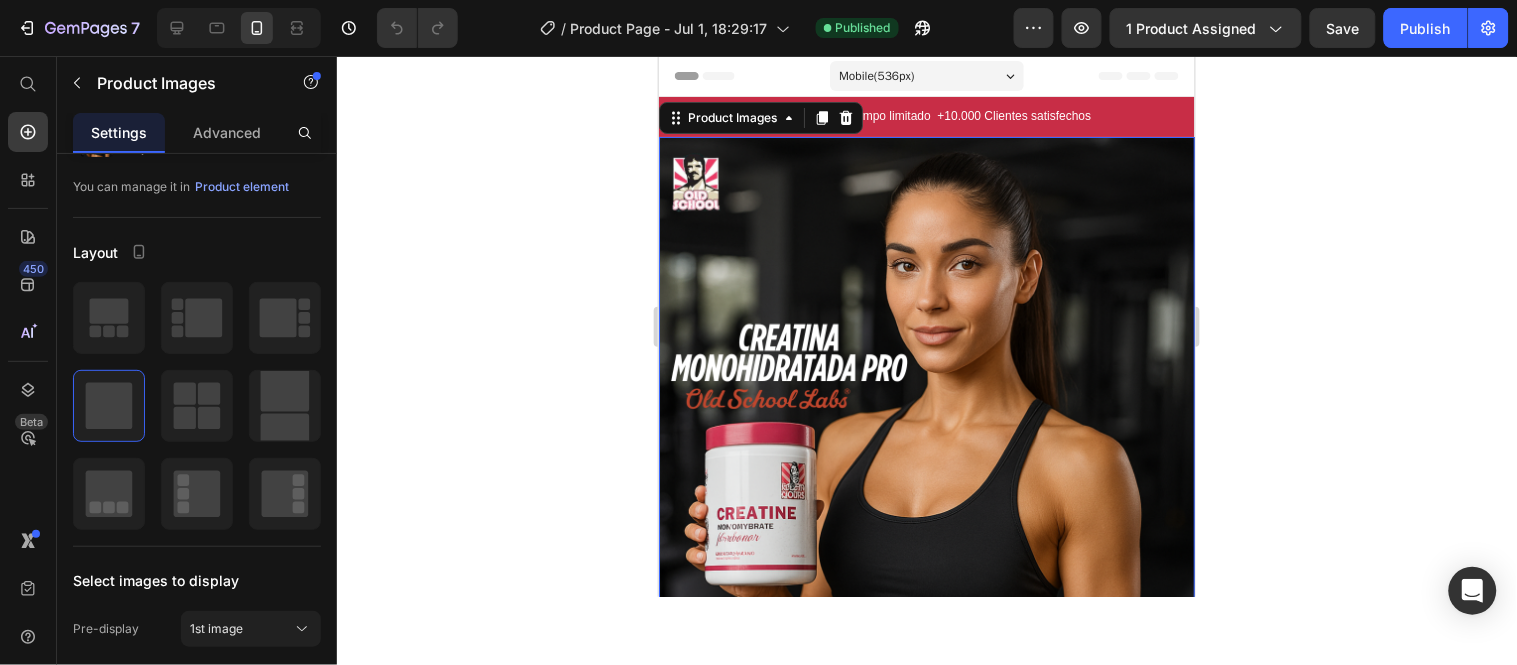 click at bounding box center [926, 404] 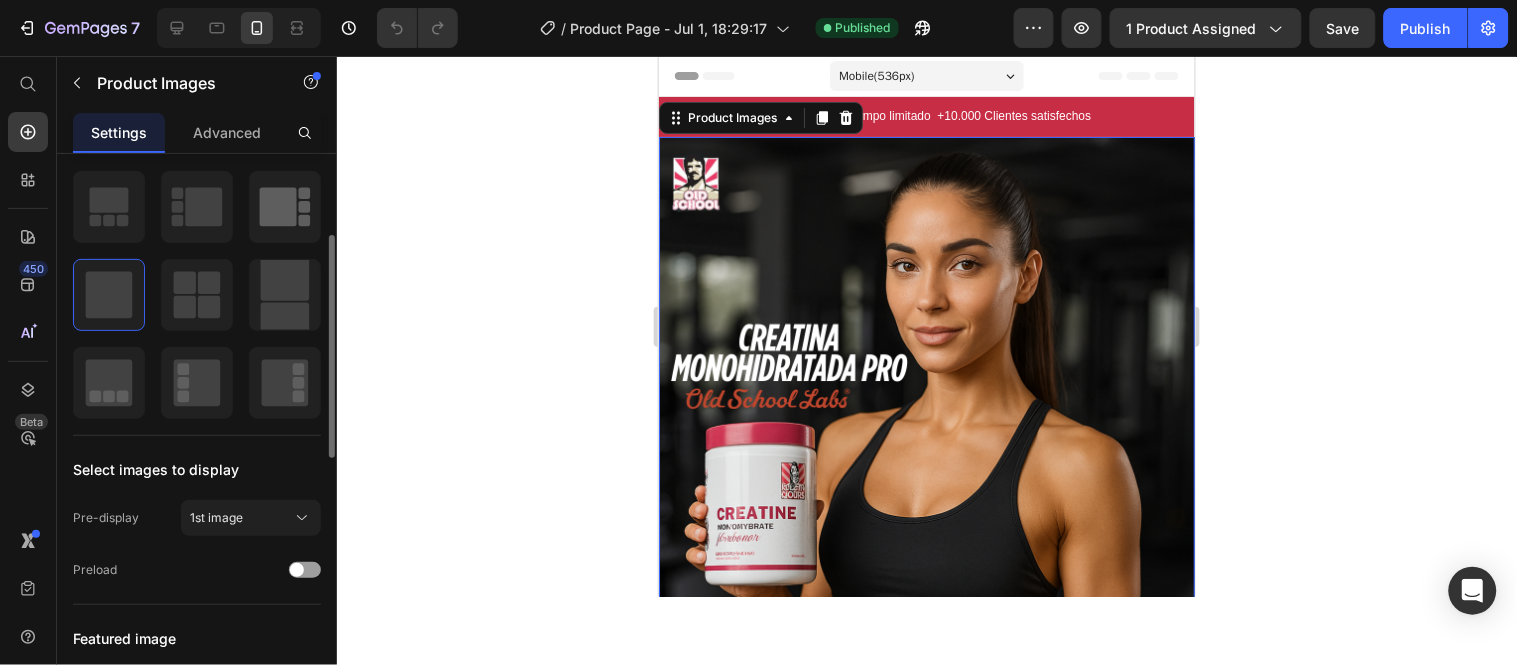 scroll, scrollTop: 320, scrollLeft: 0, axis: vertical 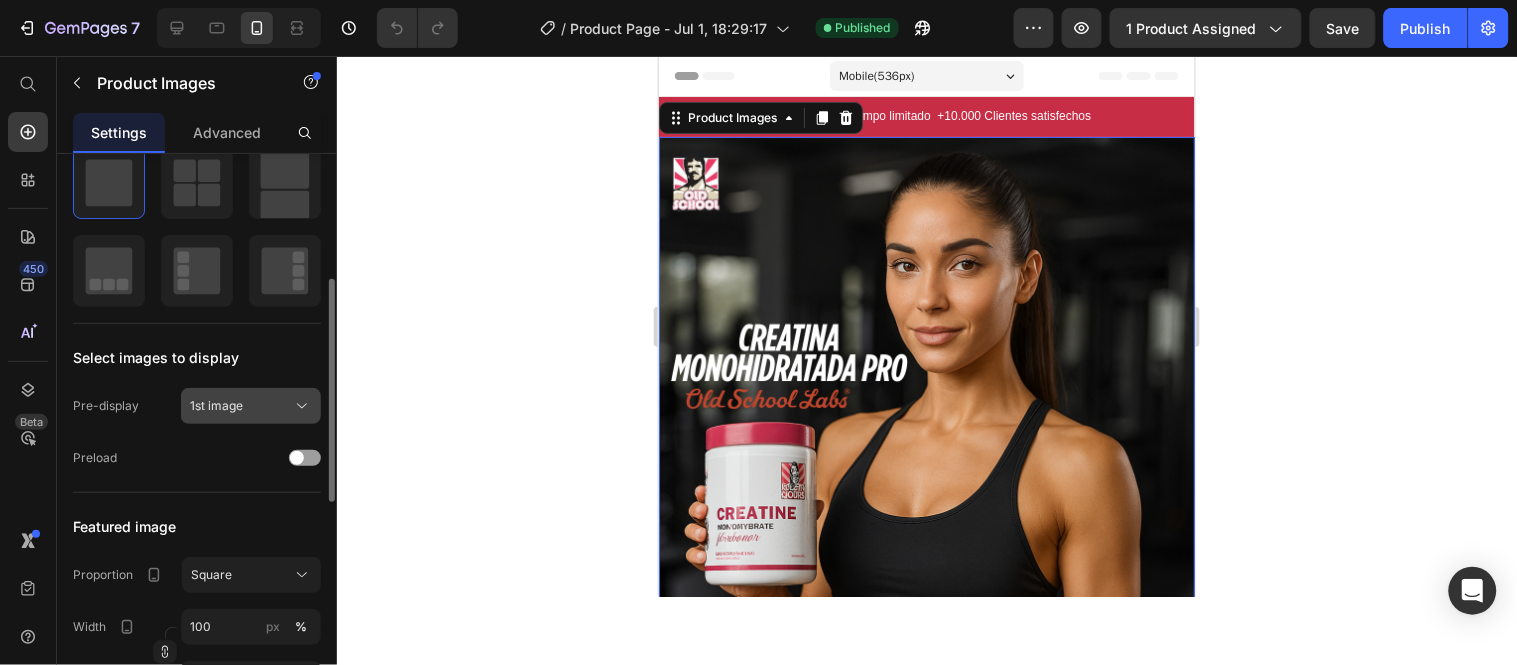 click 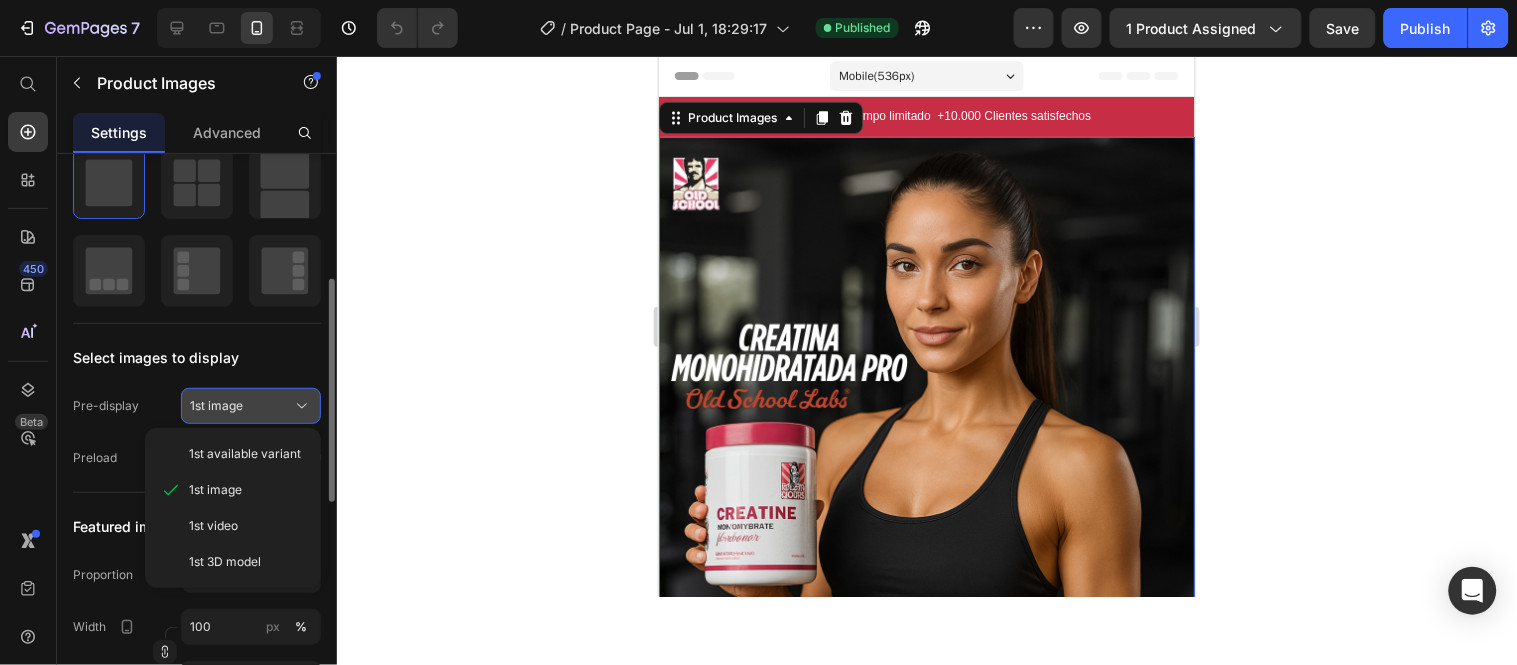 click 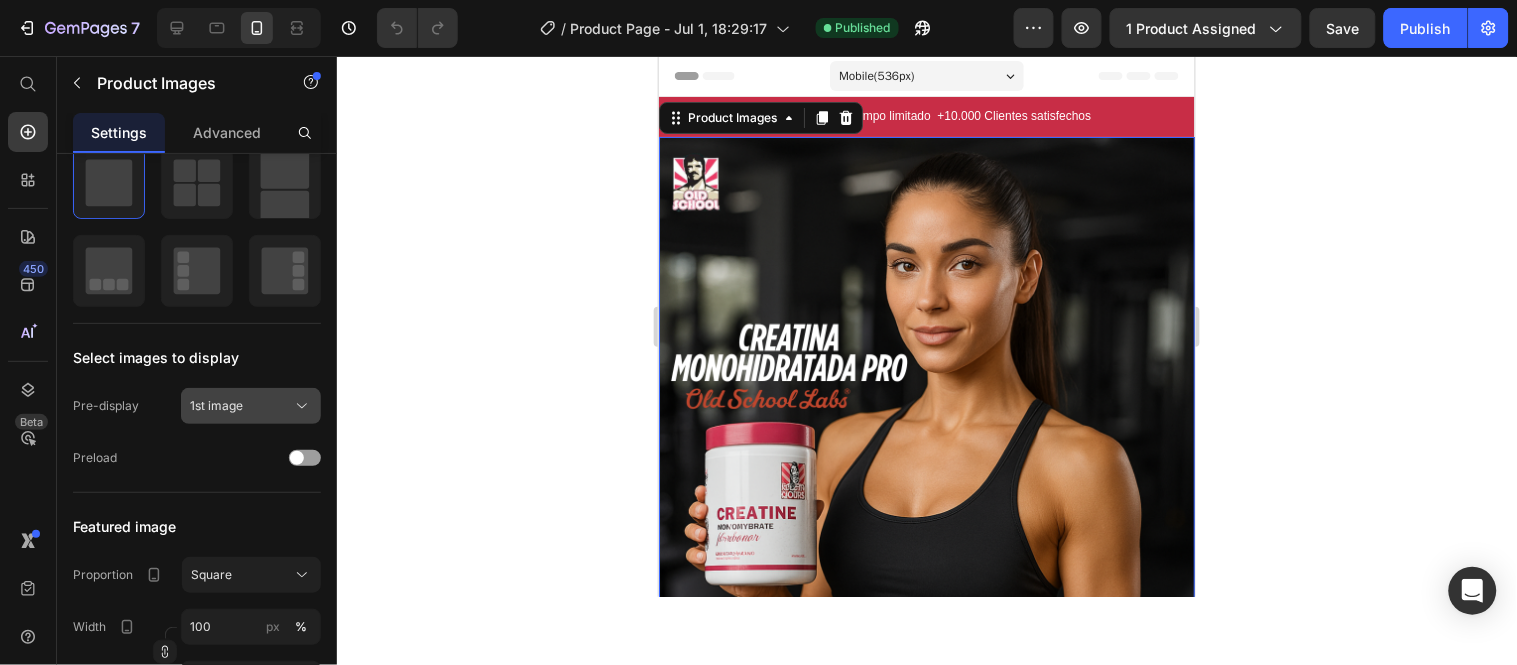 scroll, scrollTop: 0, scrollLeft: 0, axis: both 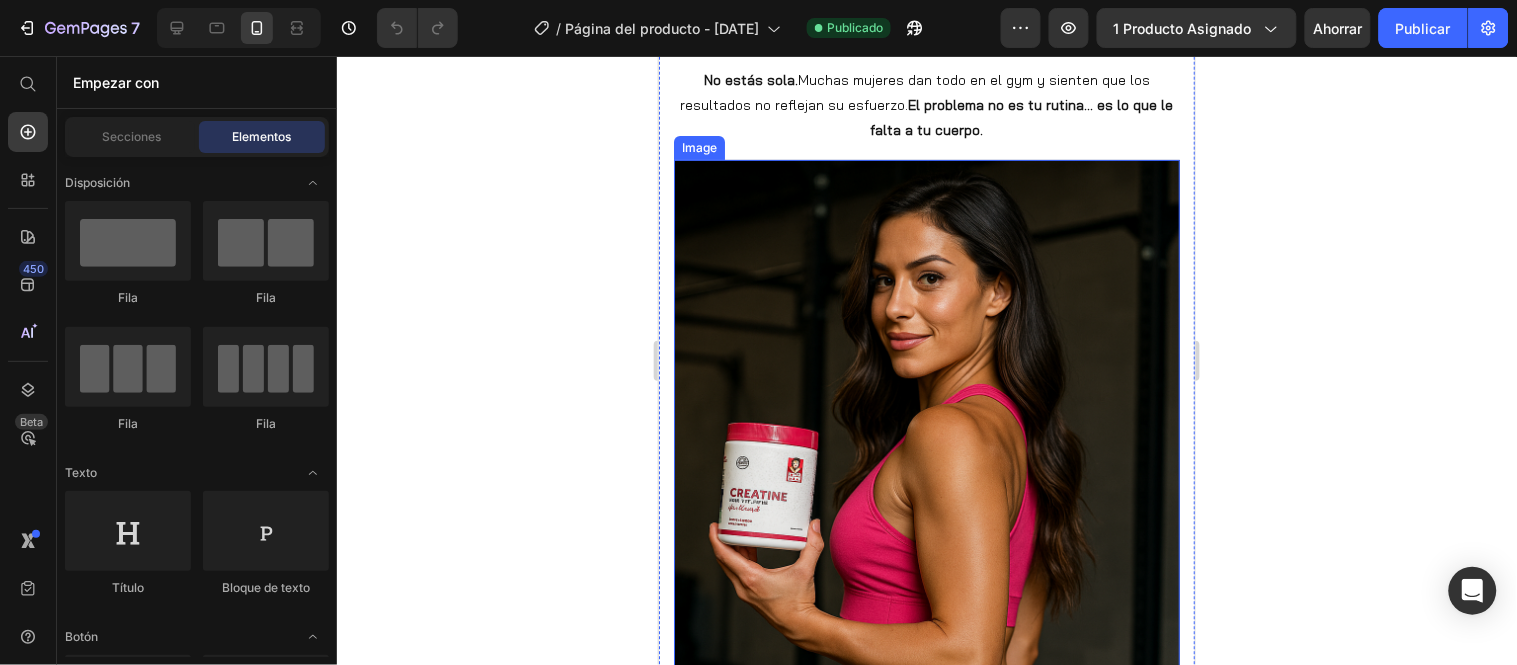 click at bounding box center (926, 538) 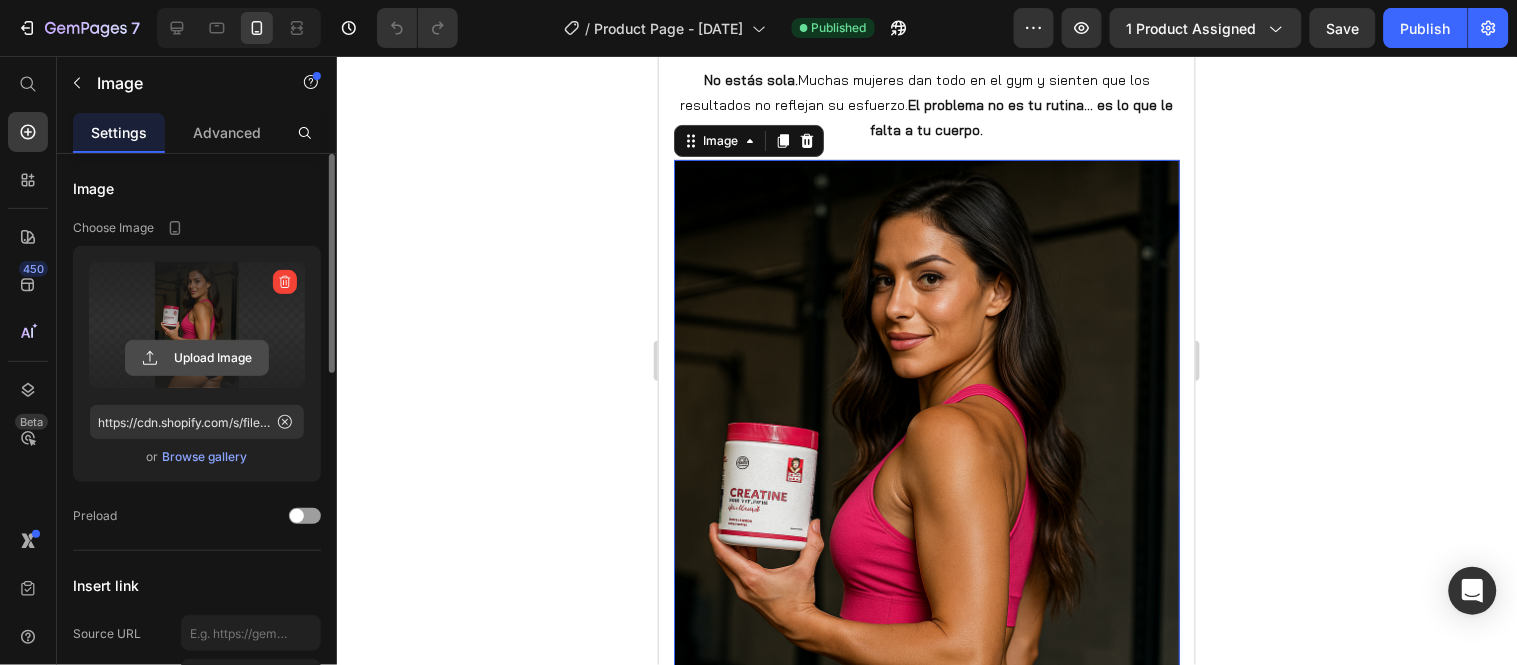 click 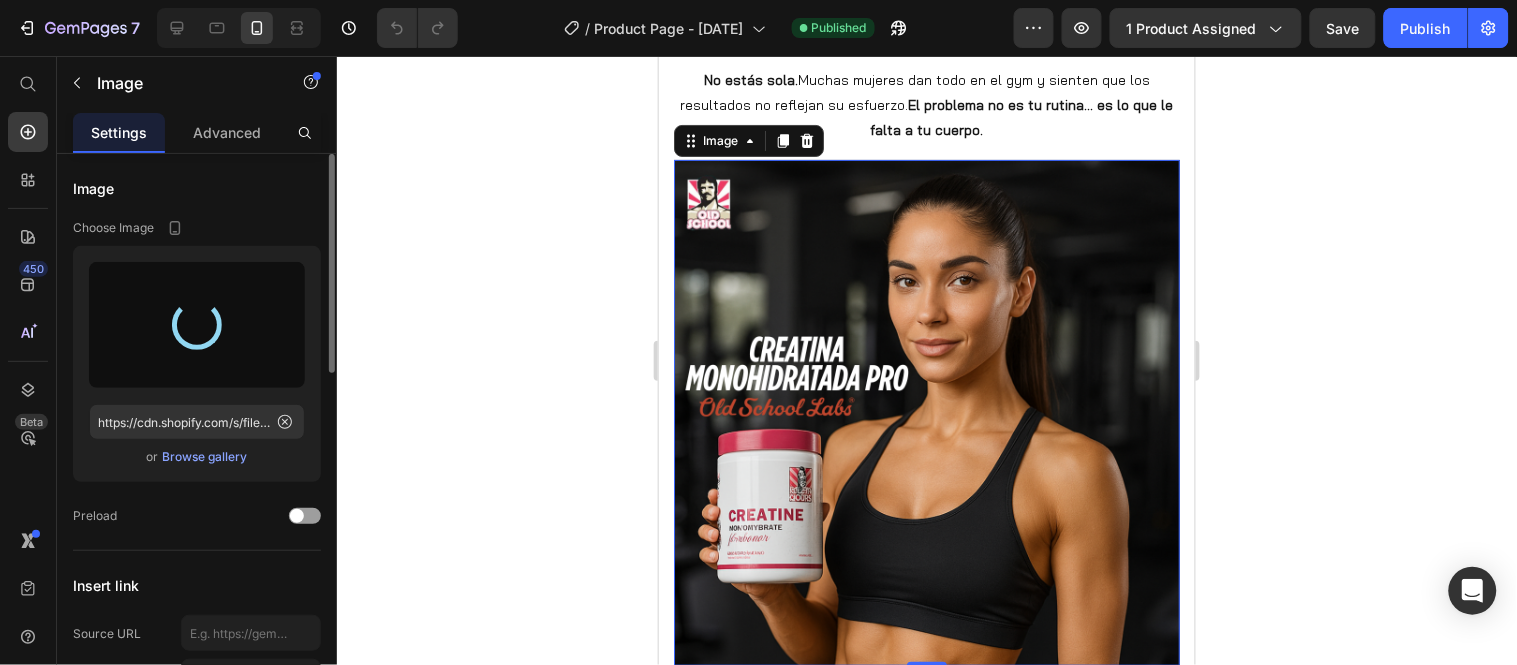 type on "https://cdn.shopify.com/s/files/1/0634/6126/1400/files/gempages_557187889268523915-63d22239-658b-4bae-9919-108f7a64aefa.png" 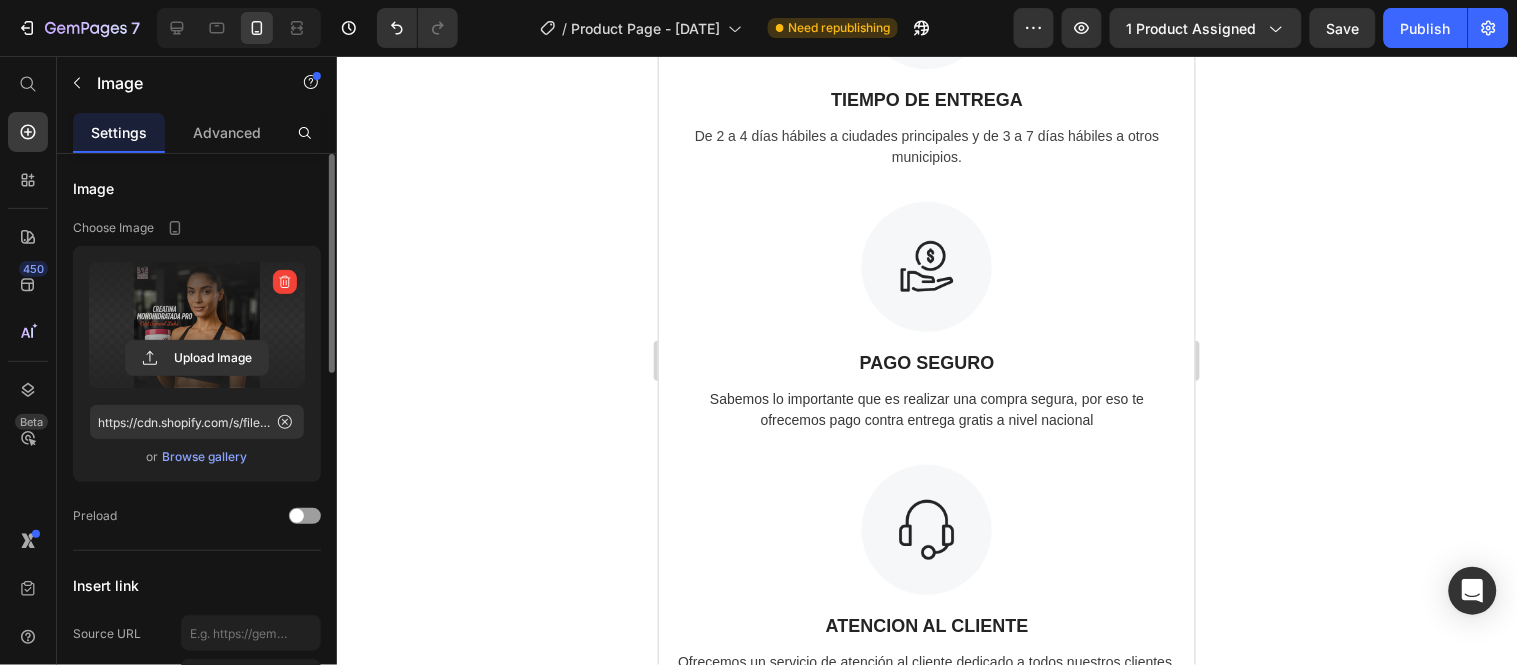 scroll, scrollTop: 6000, scrollLeft: 0, axis: vertical 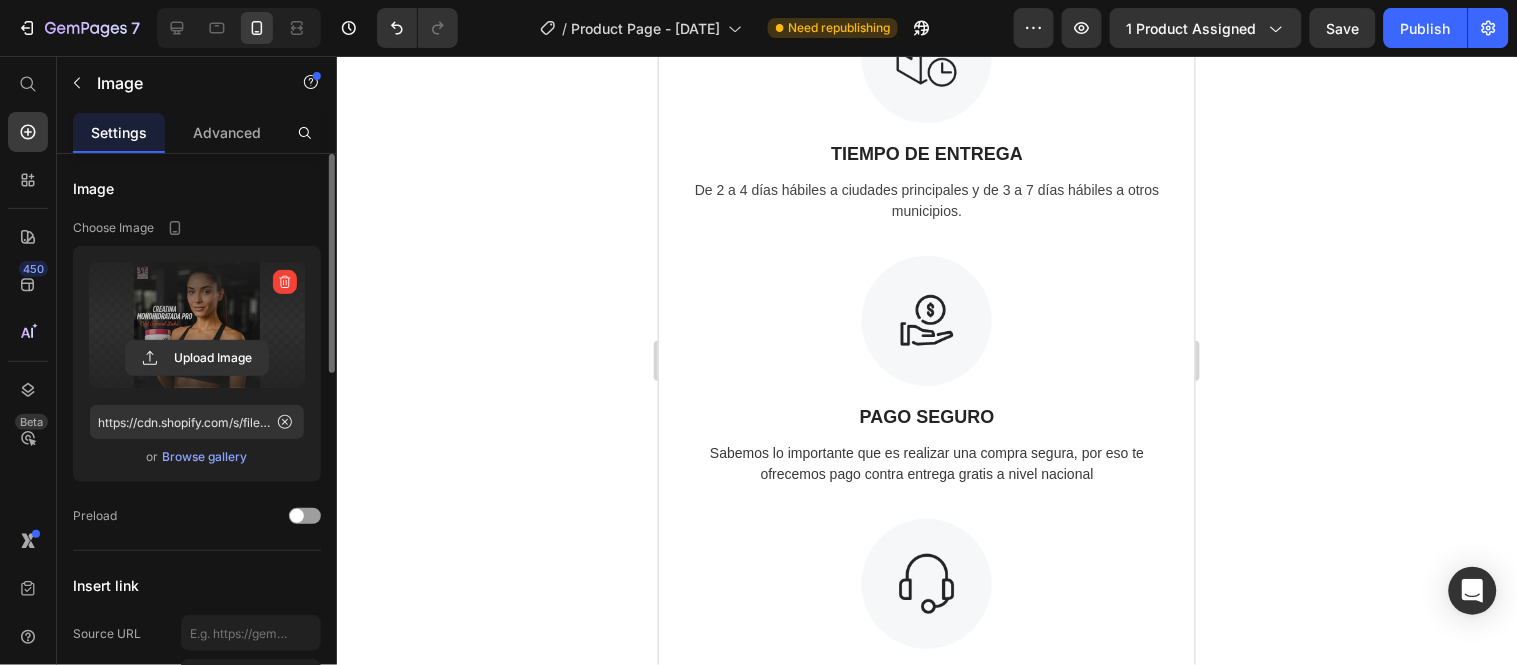 click on "450 Beta" at bounding box center [28, 360] 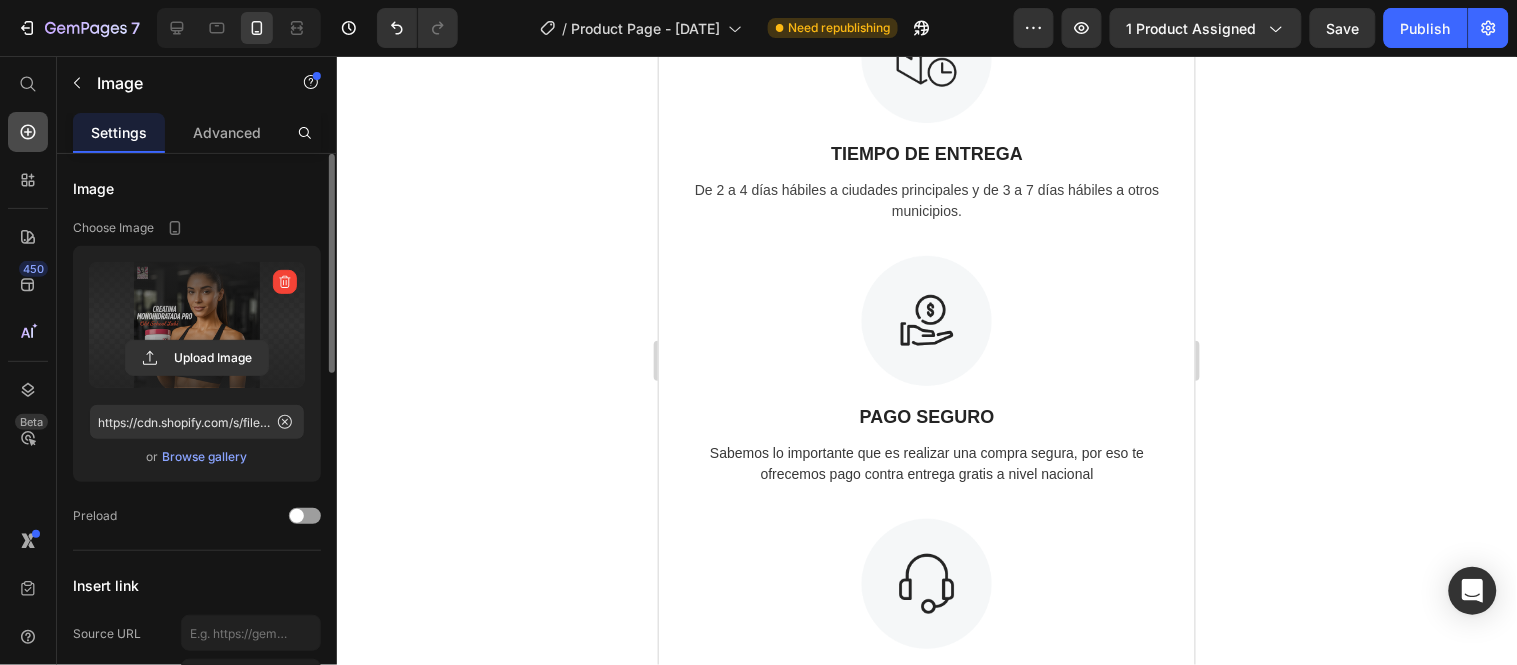 click 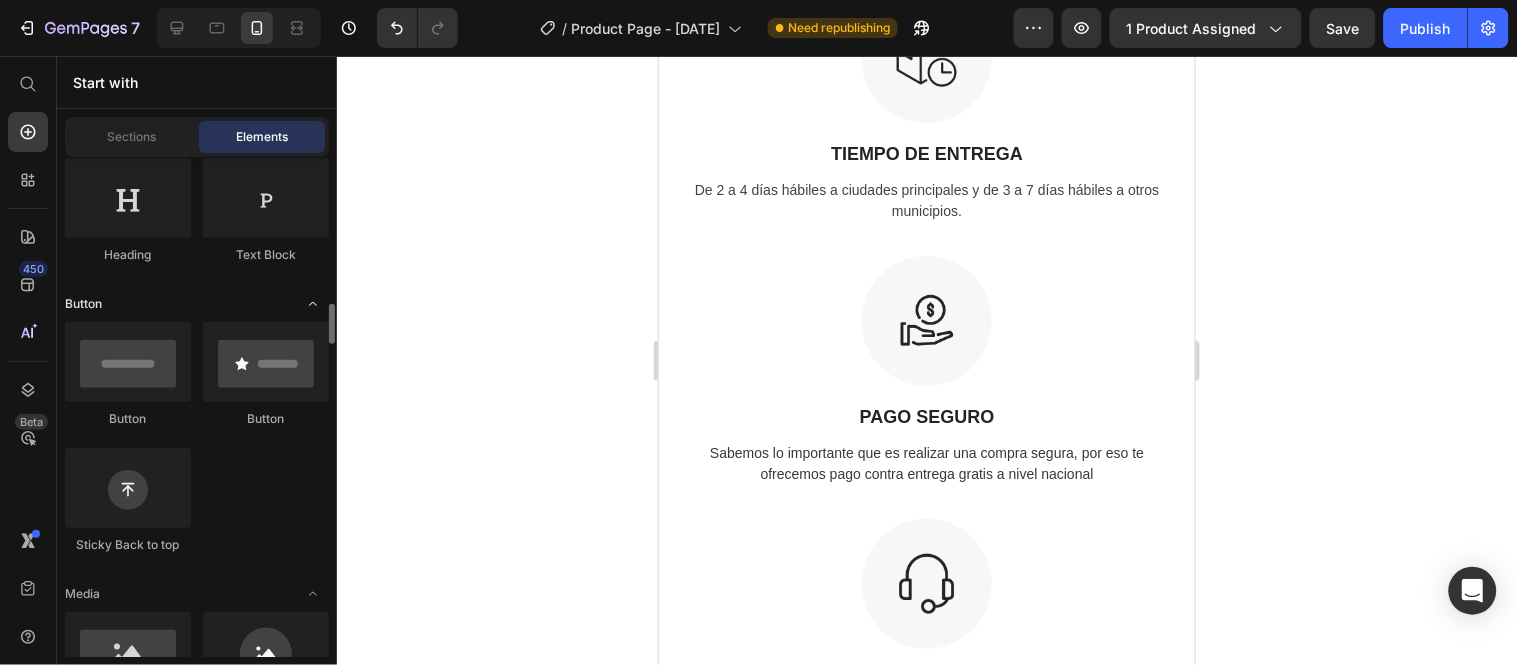 scroll, scrollTop: 444, scrollLeft: 0, axis: vertical 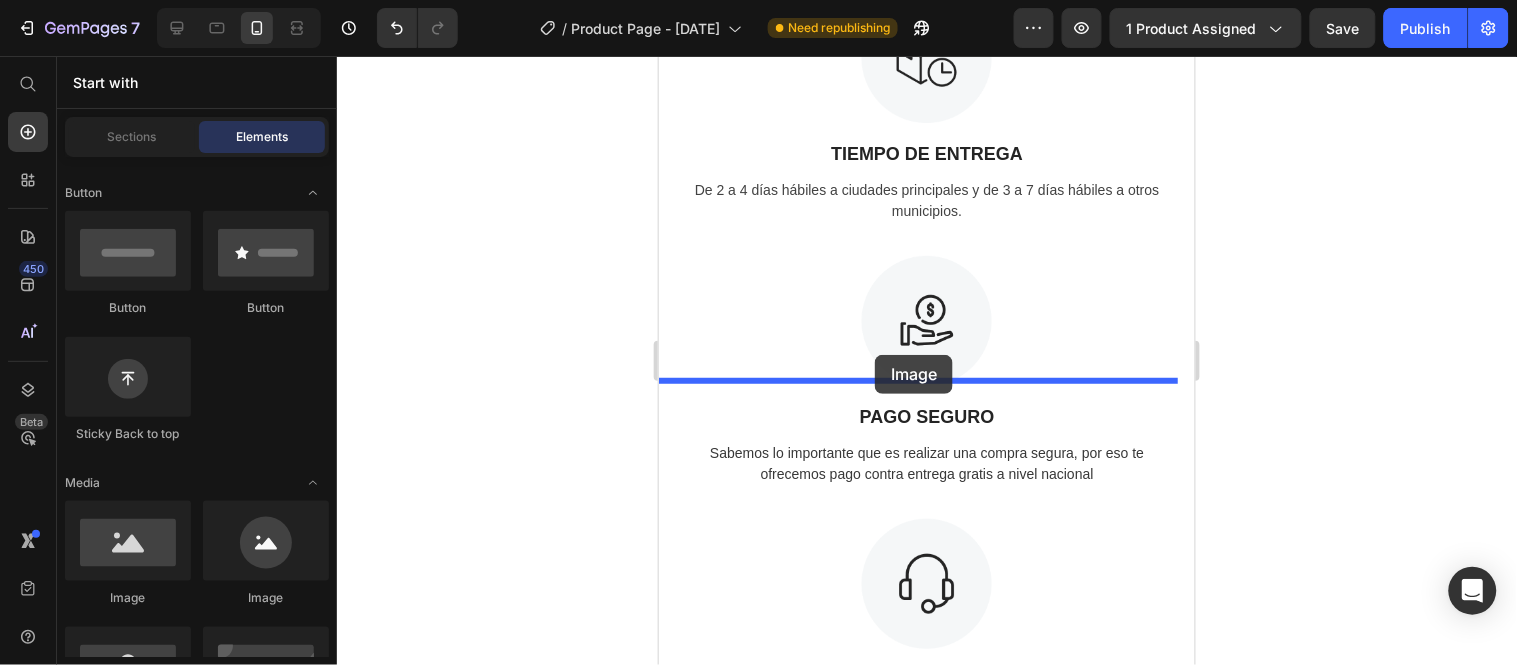 drag, startPoint x: 801, startPoint y: 617, endPoint x: 874, endPoint y: 354, distance: 272.9432 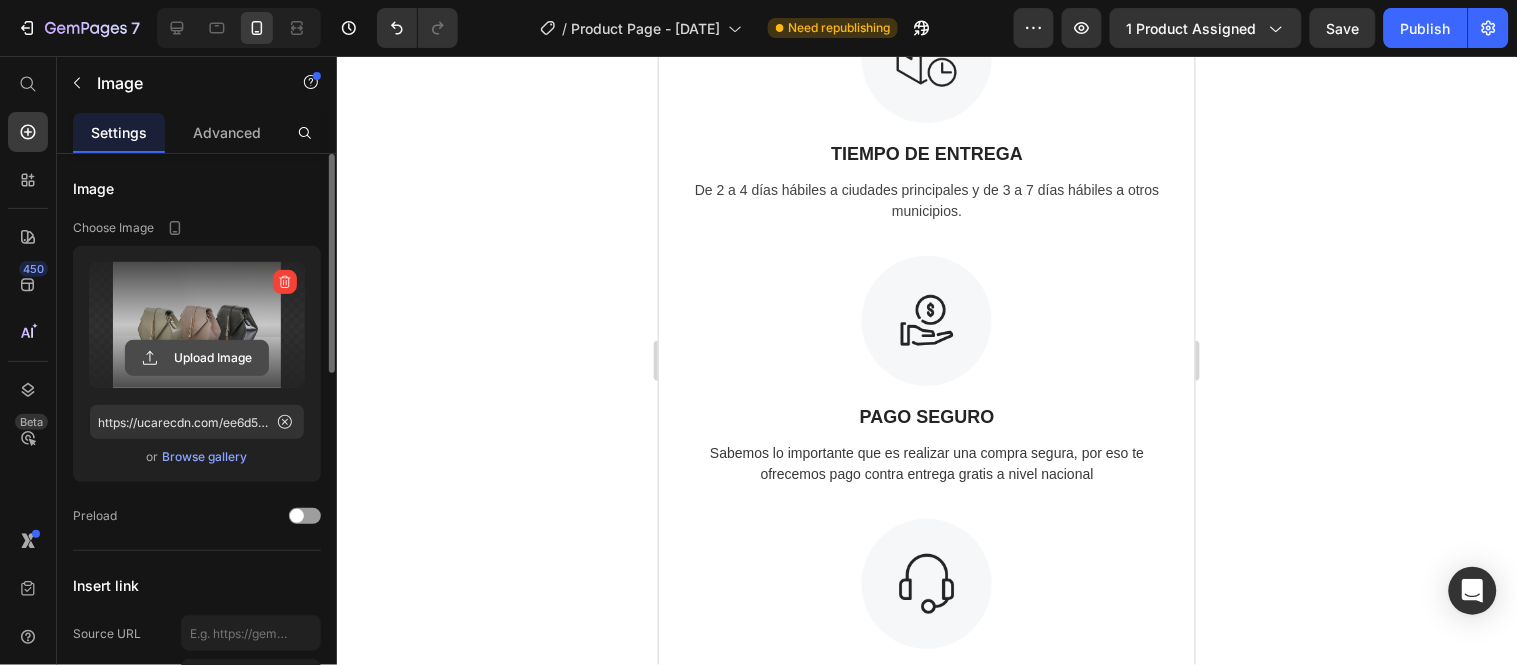 click 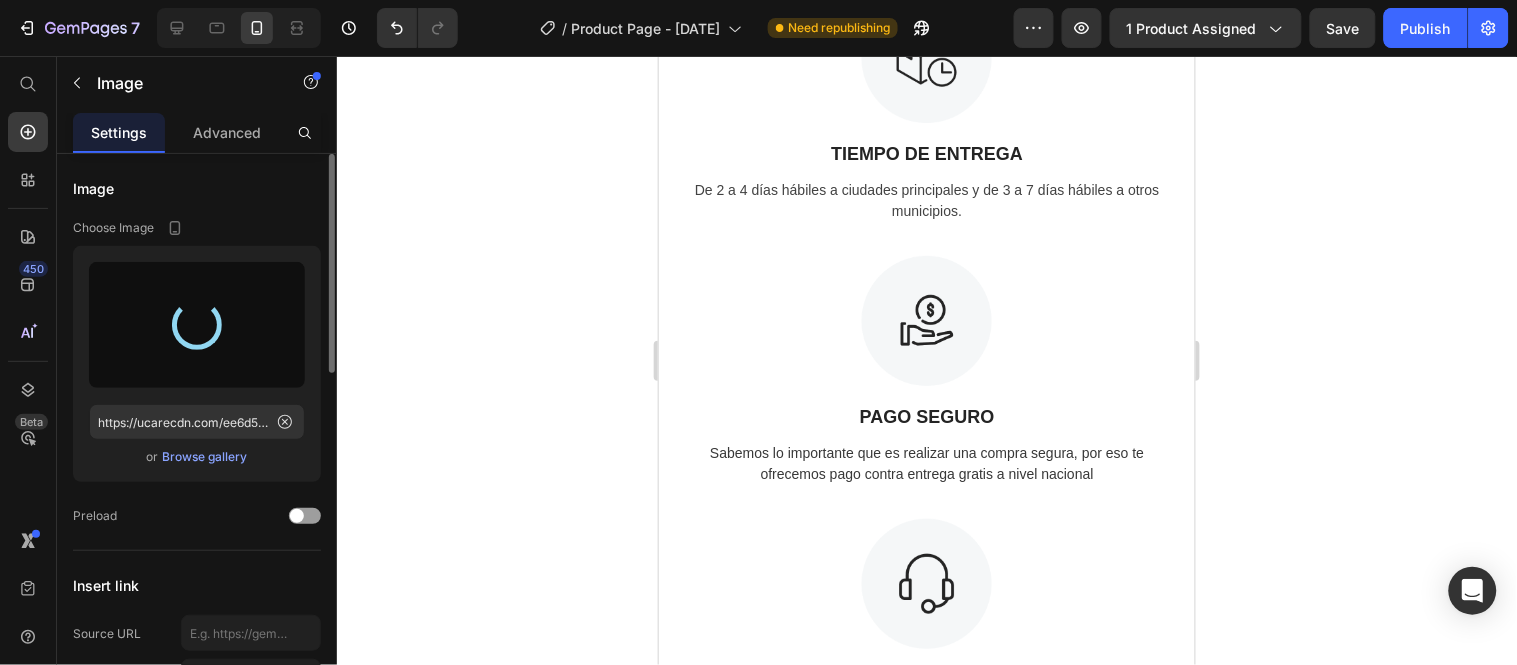 type on "https://cdn.shopify.com/s/files/1/0634/6126/1400/files/gempages_557187889268523915-7c7ee972-a66b-44bd-b53f-5aecc5901703.png" 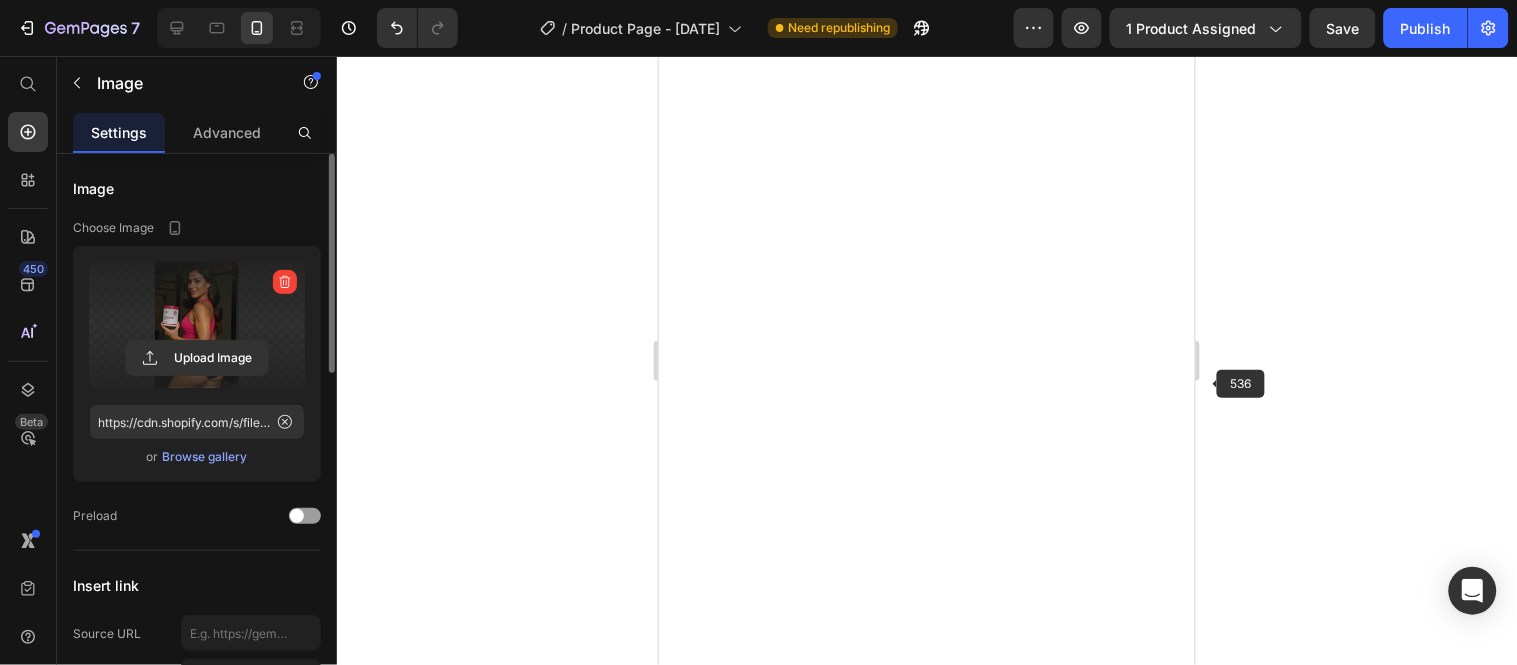 click 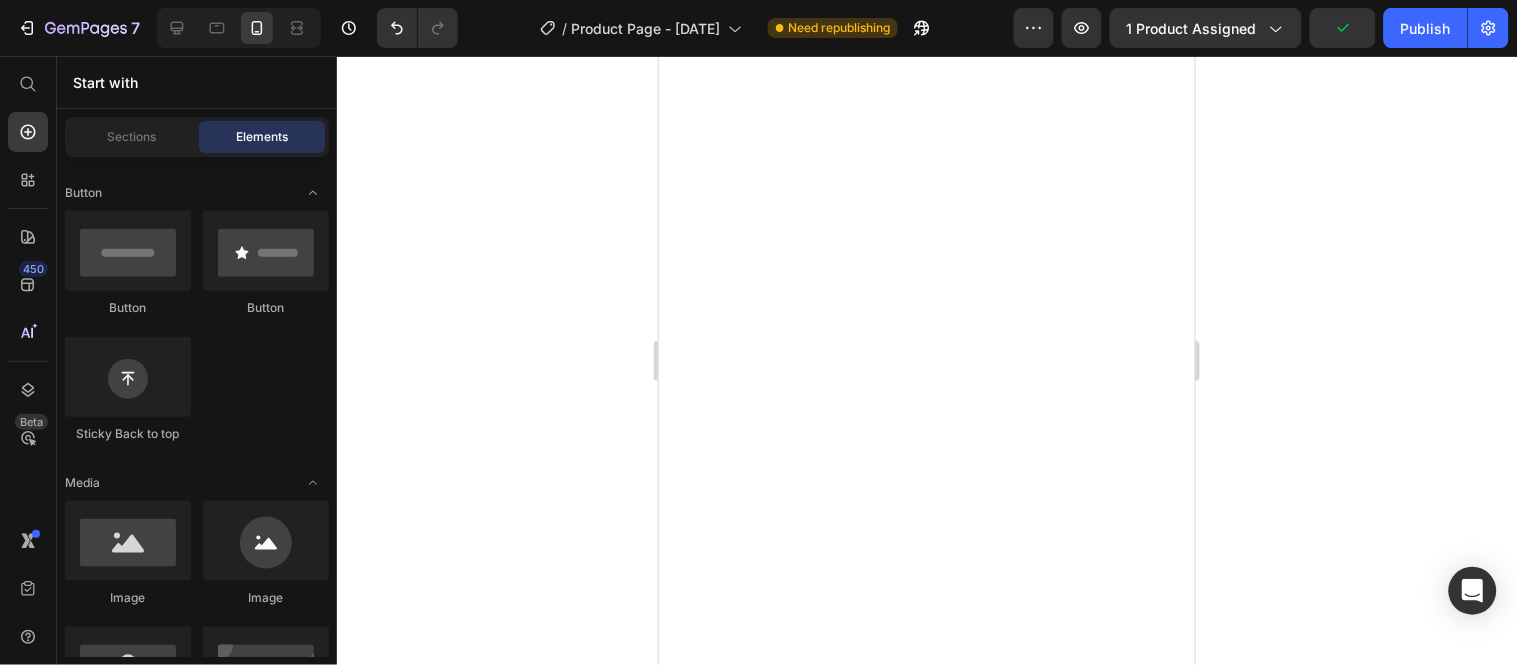 scroll, scrollTop: 6000, scrollLeft: 0, axis: vertical 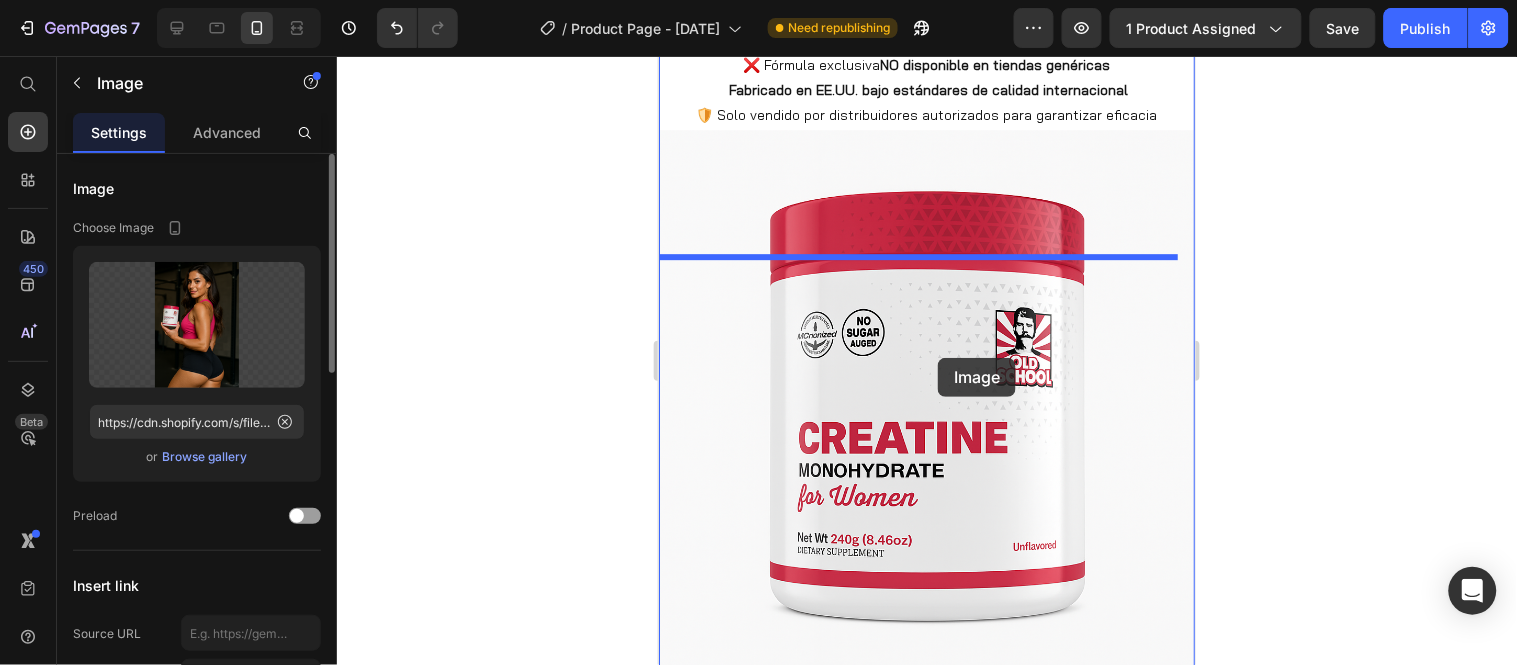 drag, startPoint x: 910, startPoint y: 525, endPoint x: 937, endPoint y: 357, distance: 170.1558 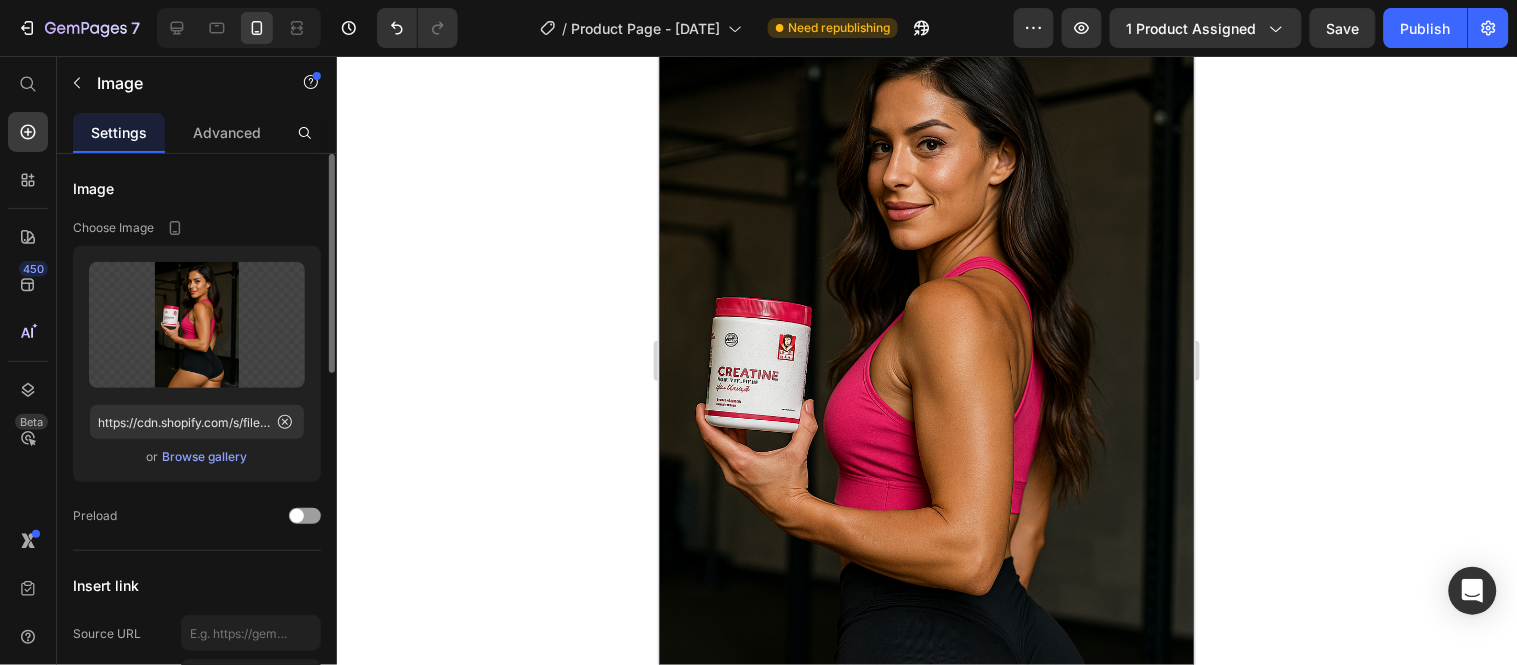 click 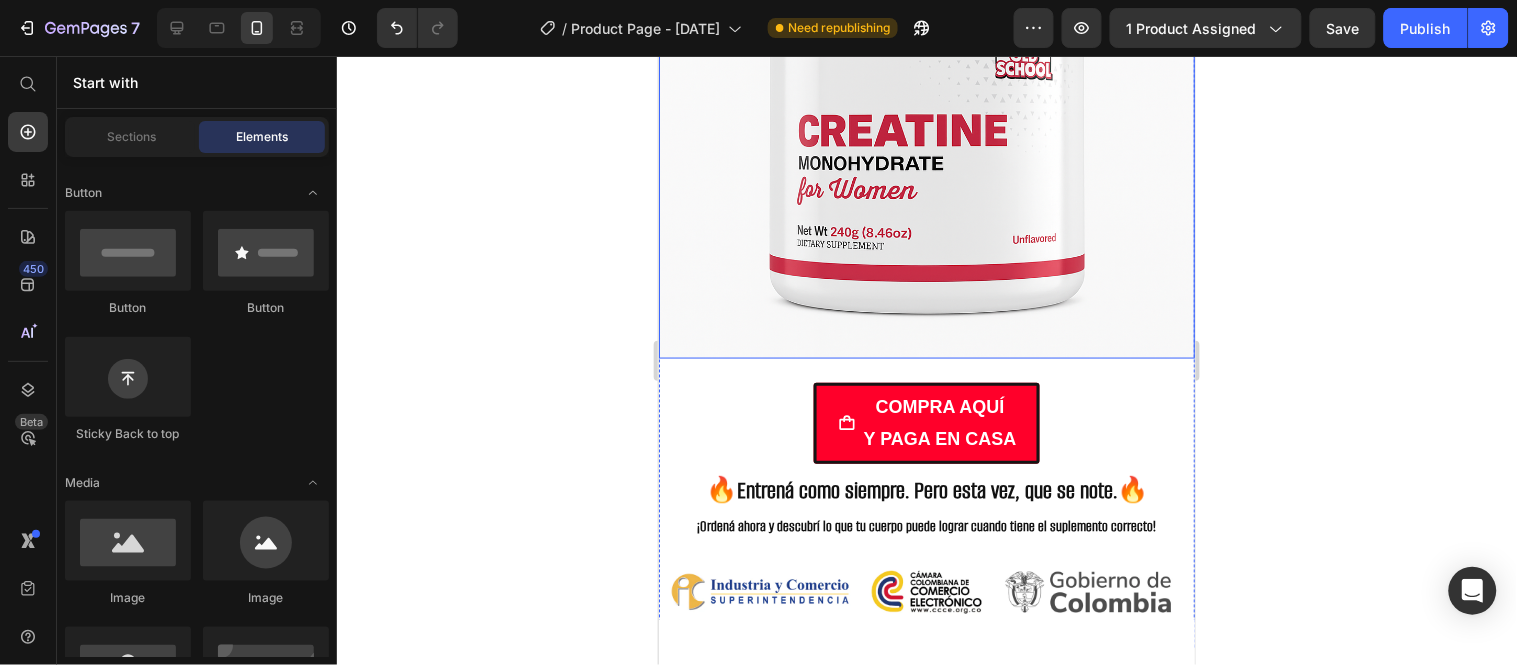 scroll, scrollTop: 6333, scrollLeft: 0, axis: vertical 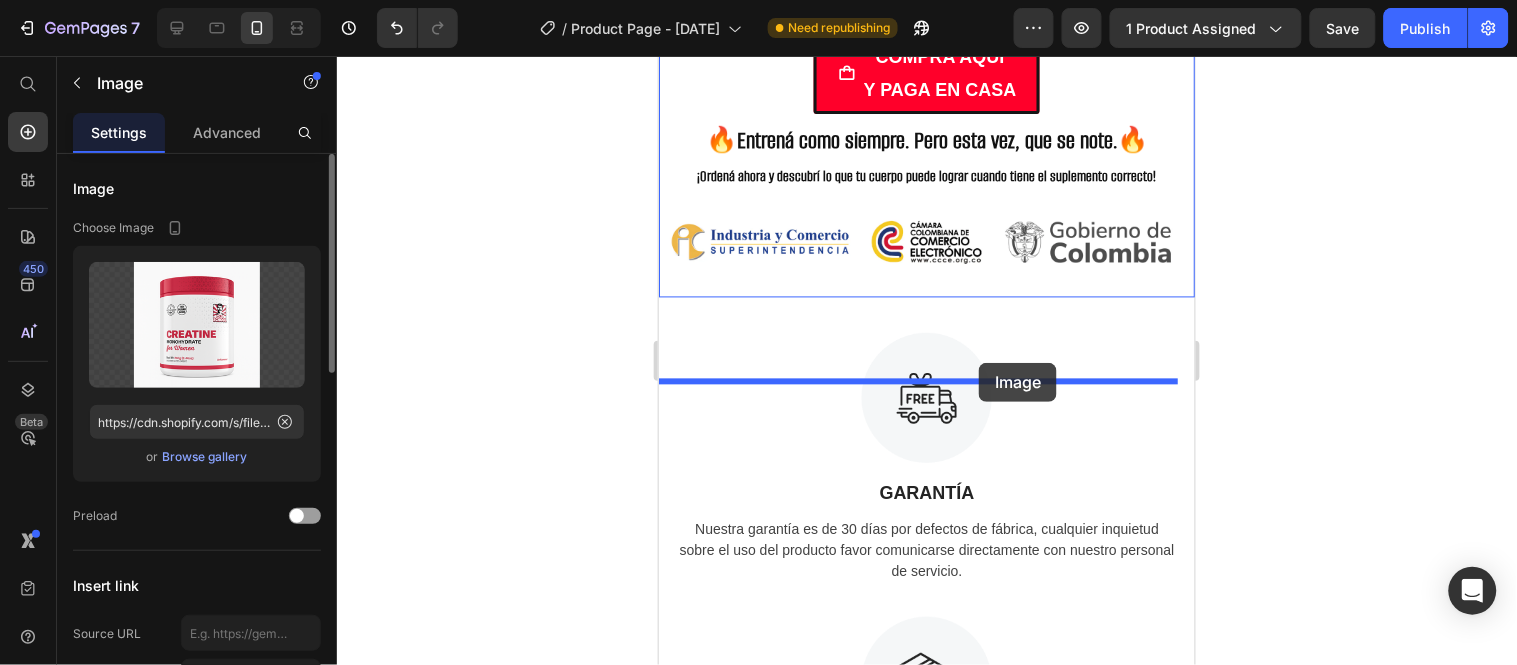 drag, startPoint x: 958, startPoint y: 372, endPoint x: 978, endPoint y: 362, distance: 22.36068 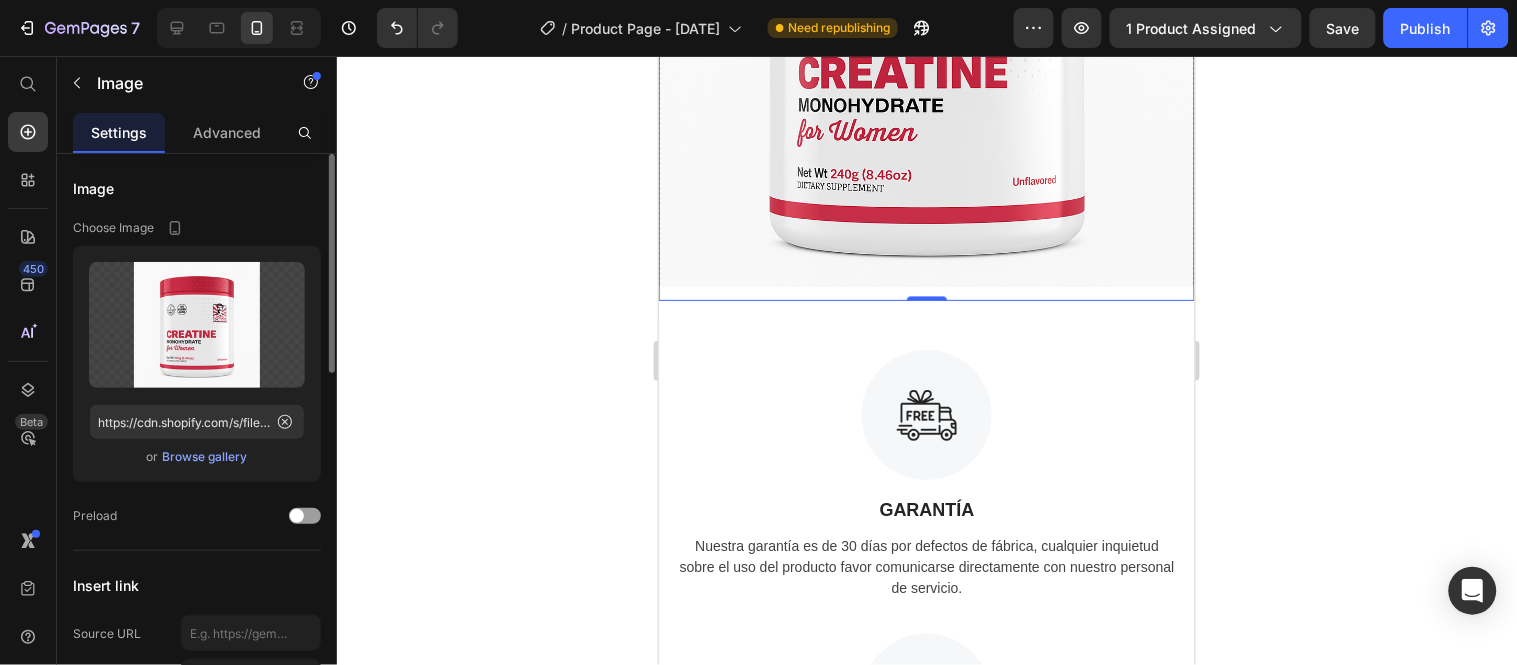 scroll, scrollTop: 6258, scrollLeft: 0, axis: vertical 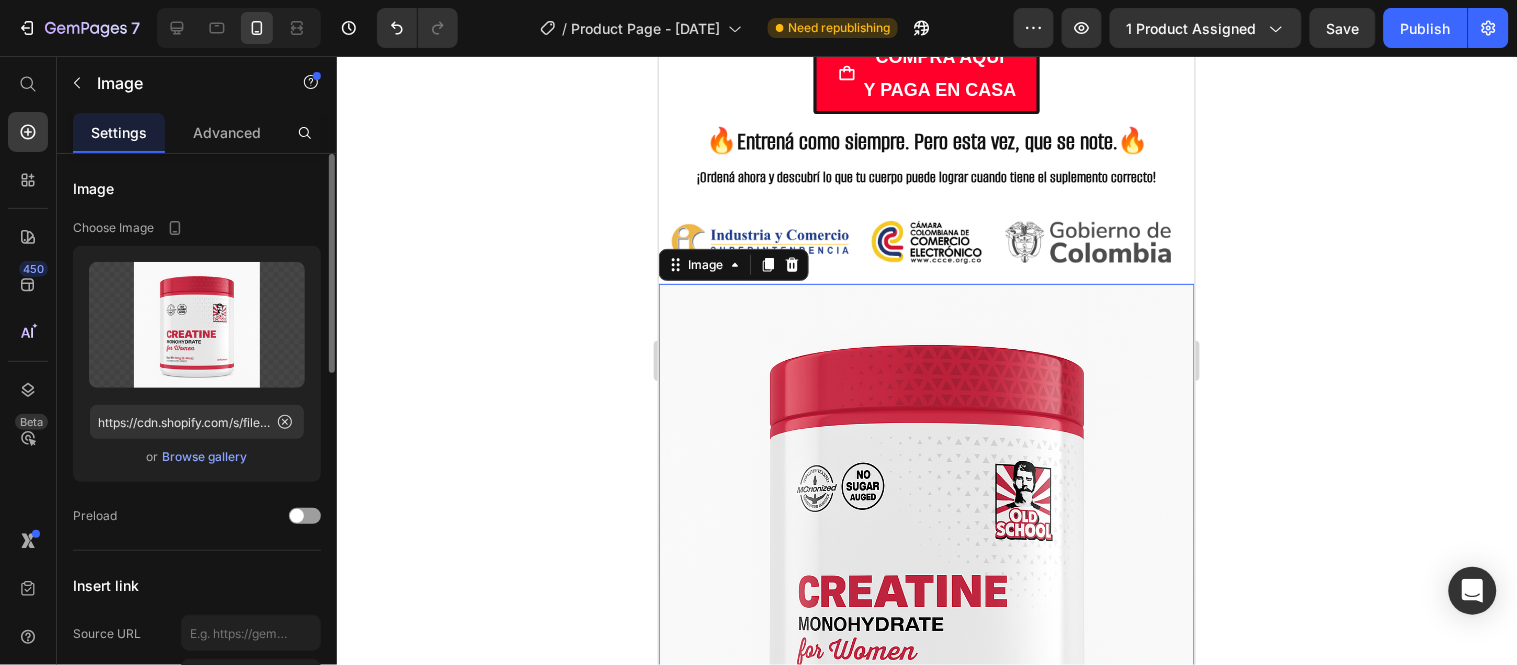 click 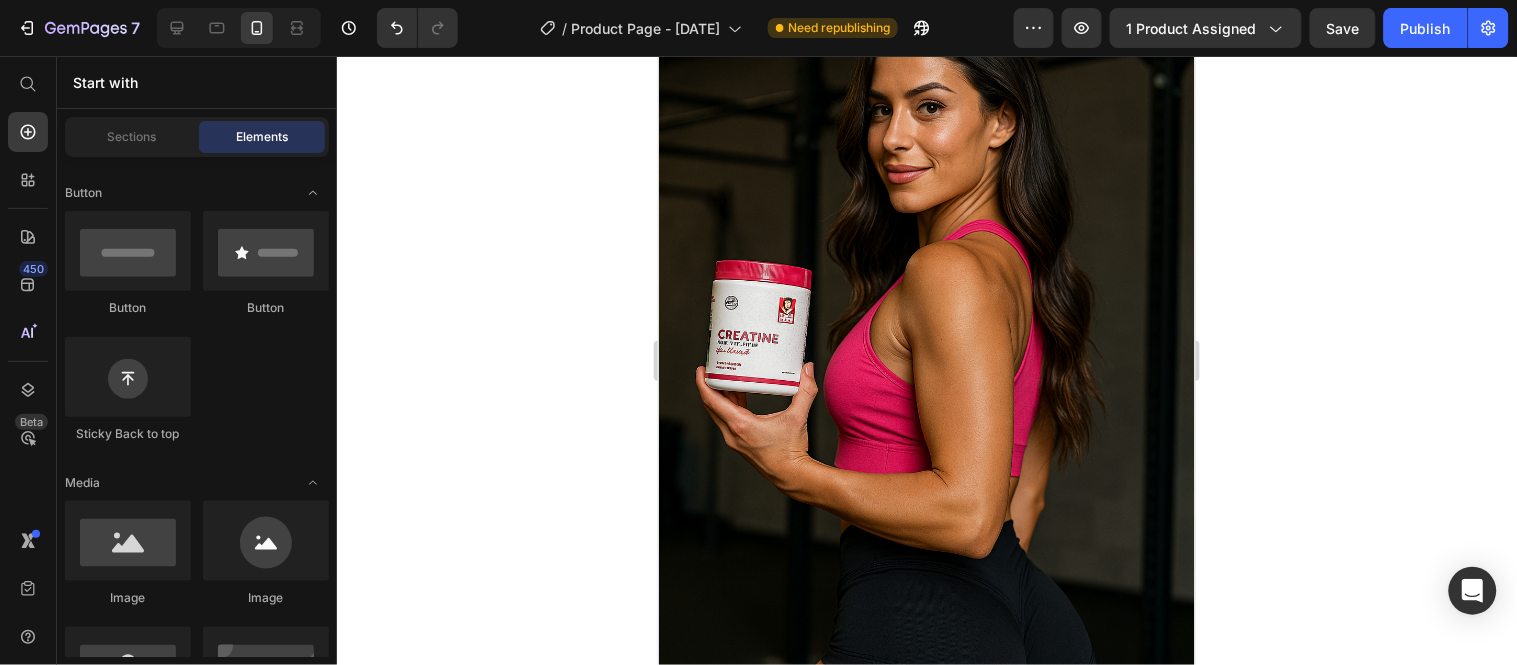 scroll, scrollTop: 5370, scrollLeft: 0, axis: vertical 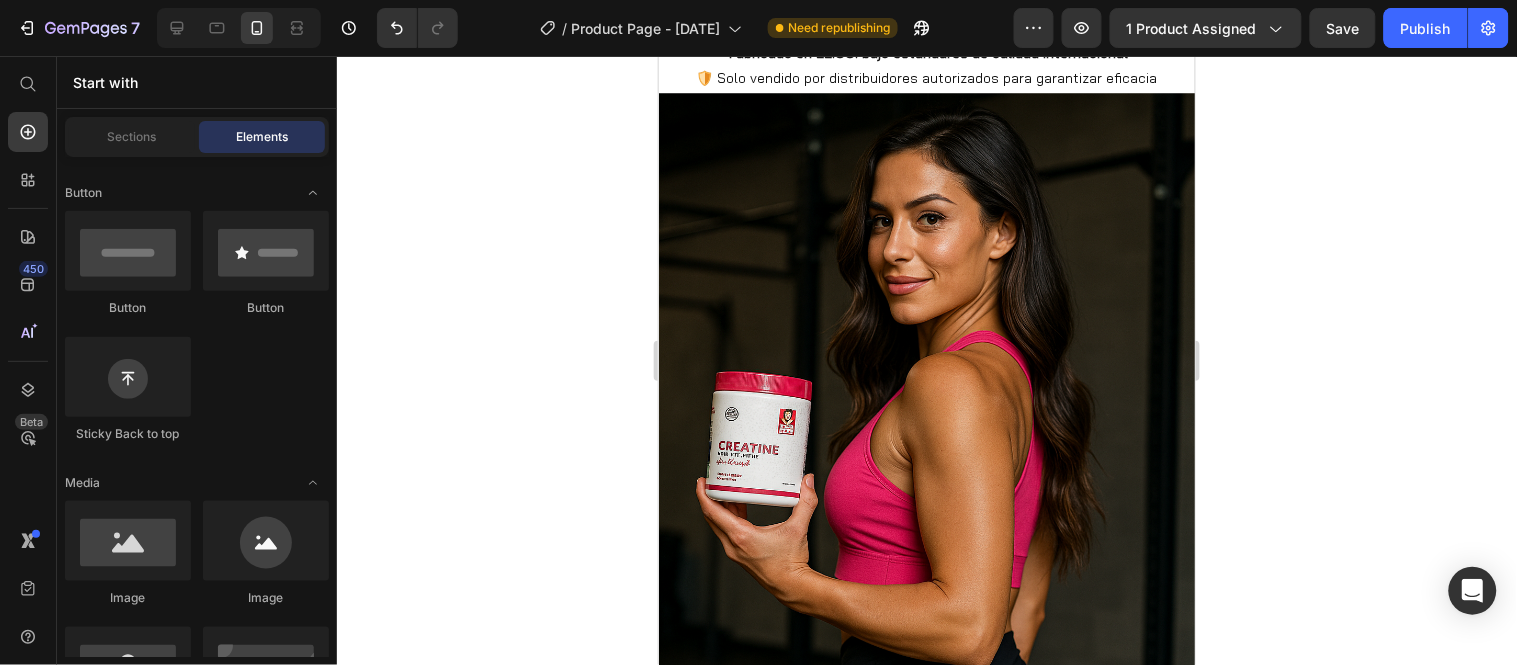 click at bounding box center [926, 494] 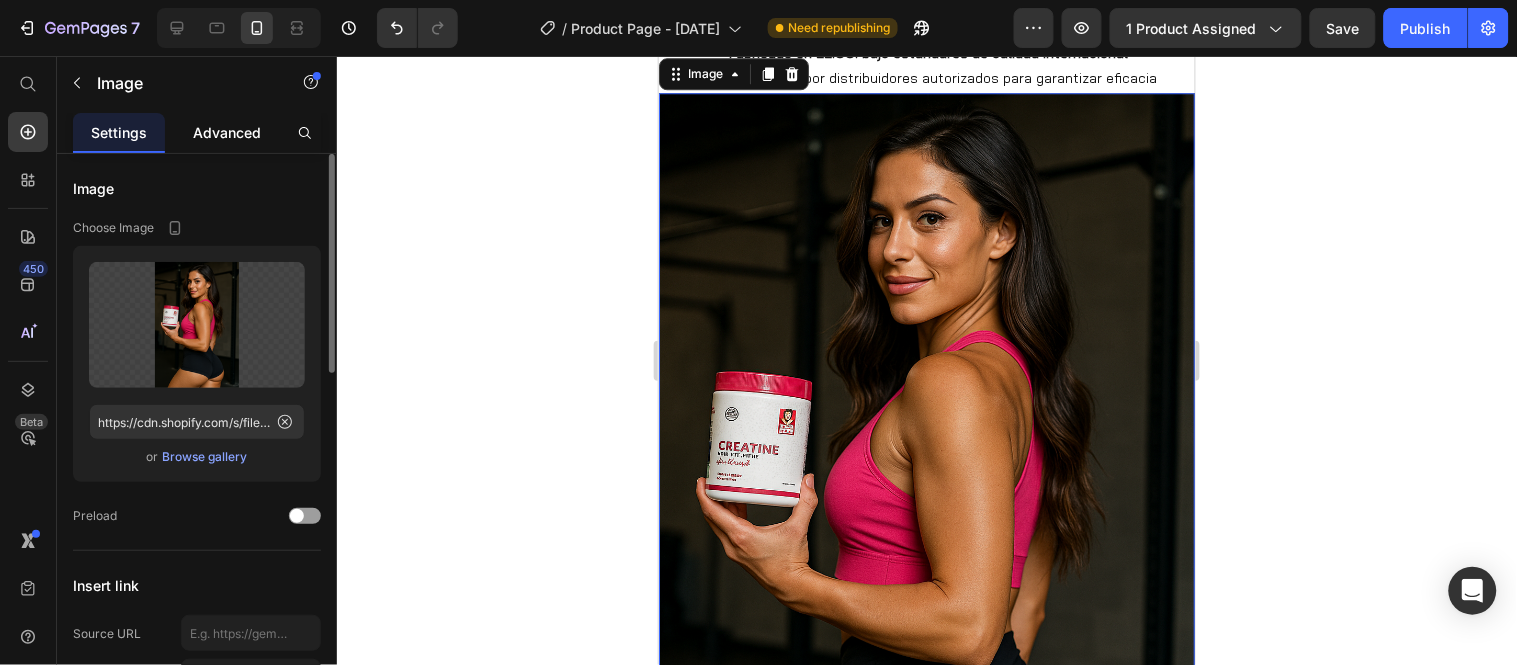 click on "Advanced" 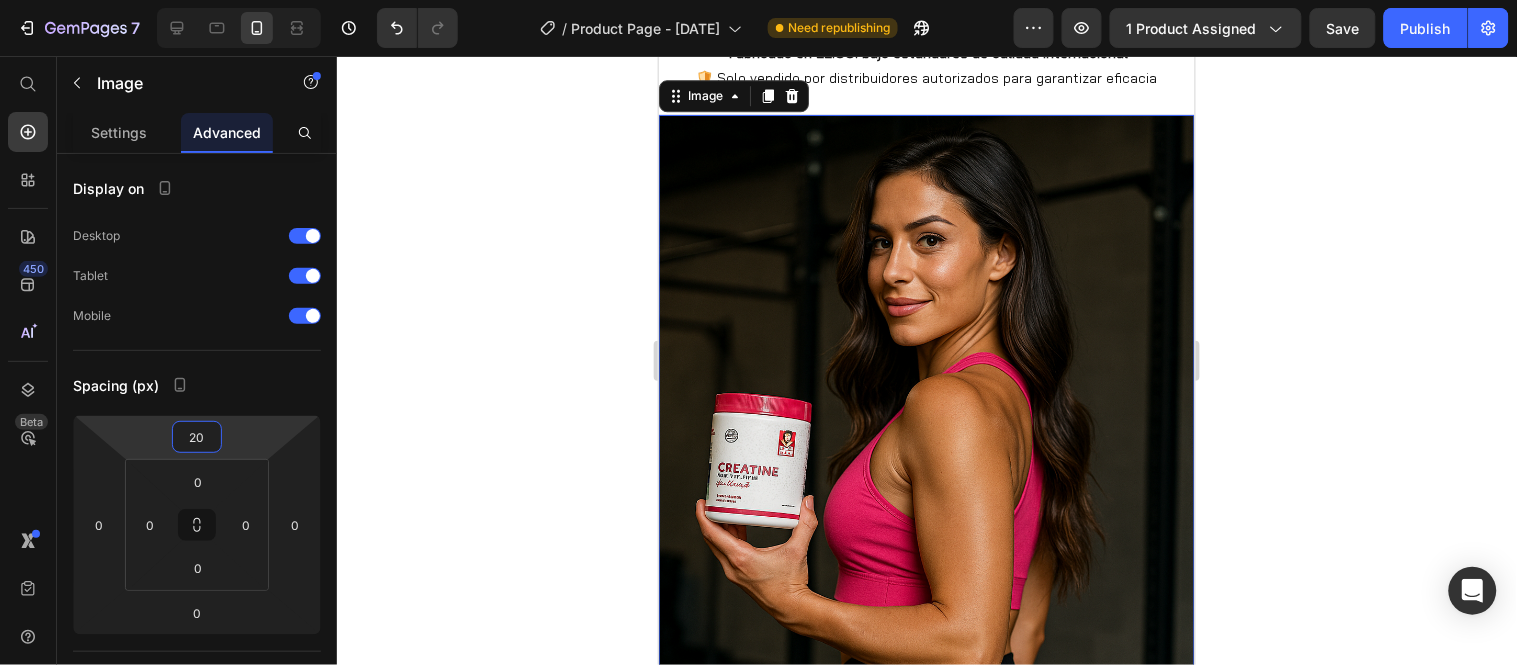 type on "18" 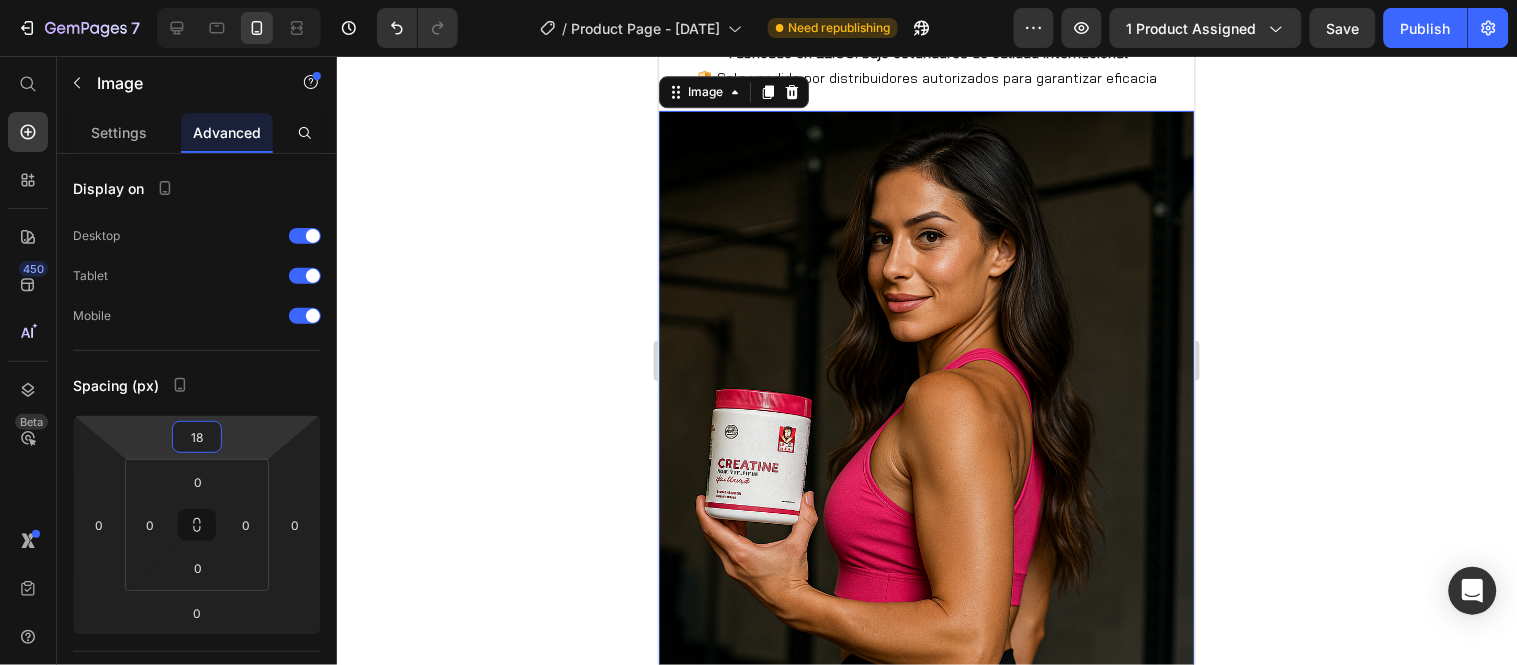 drag, startPoint x: 200, startPoint y: 418, endPoint x: 197, endPoint y: 408, distance: 10.440307 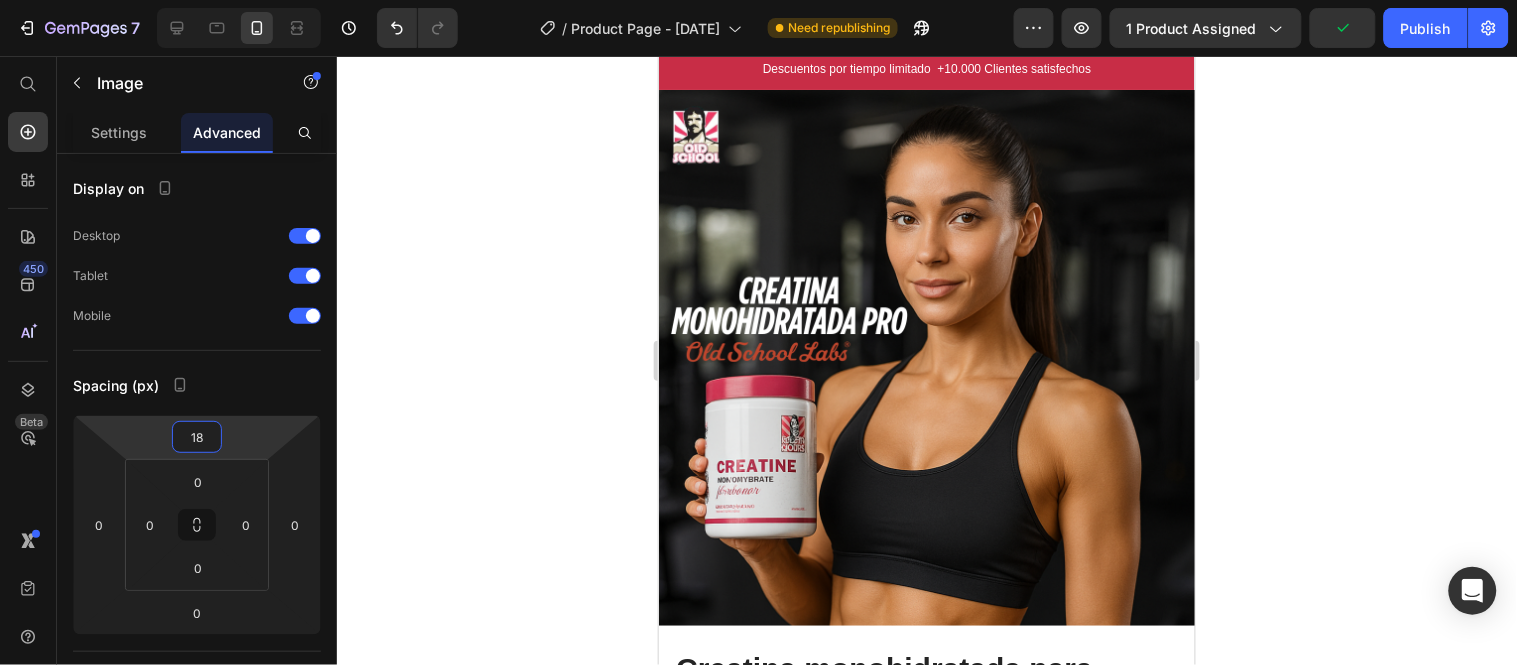 scroll, scrollTop: 0, scrollLeft: 0, axis: both 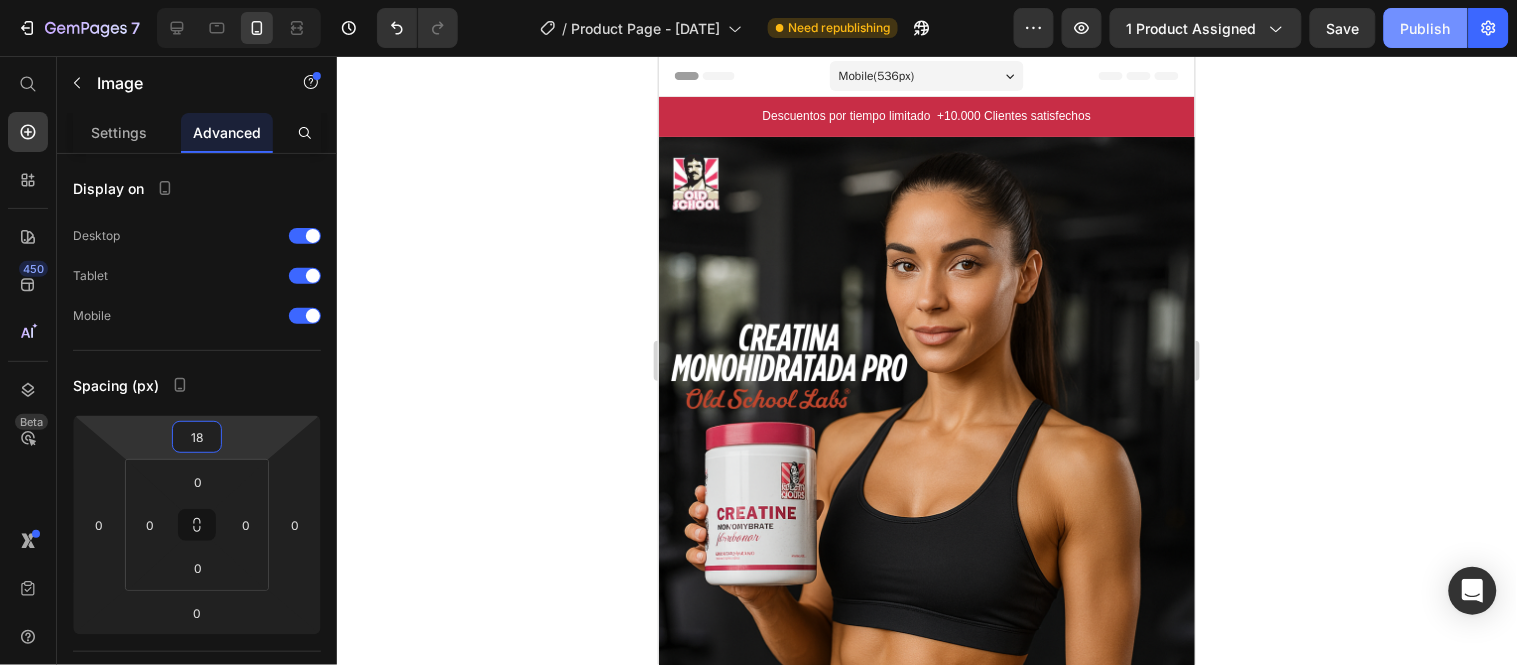 click on "Publish" at bounding box center (1426, 28) 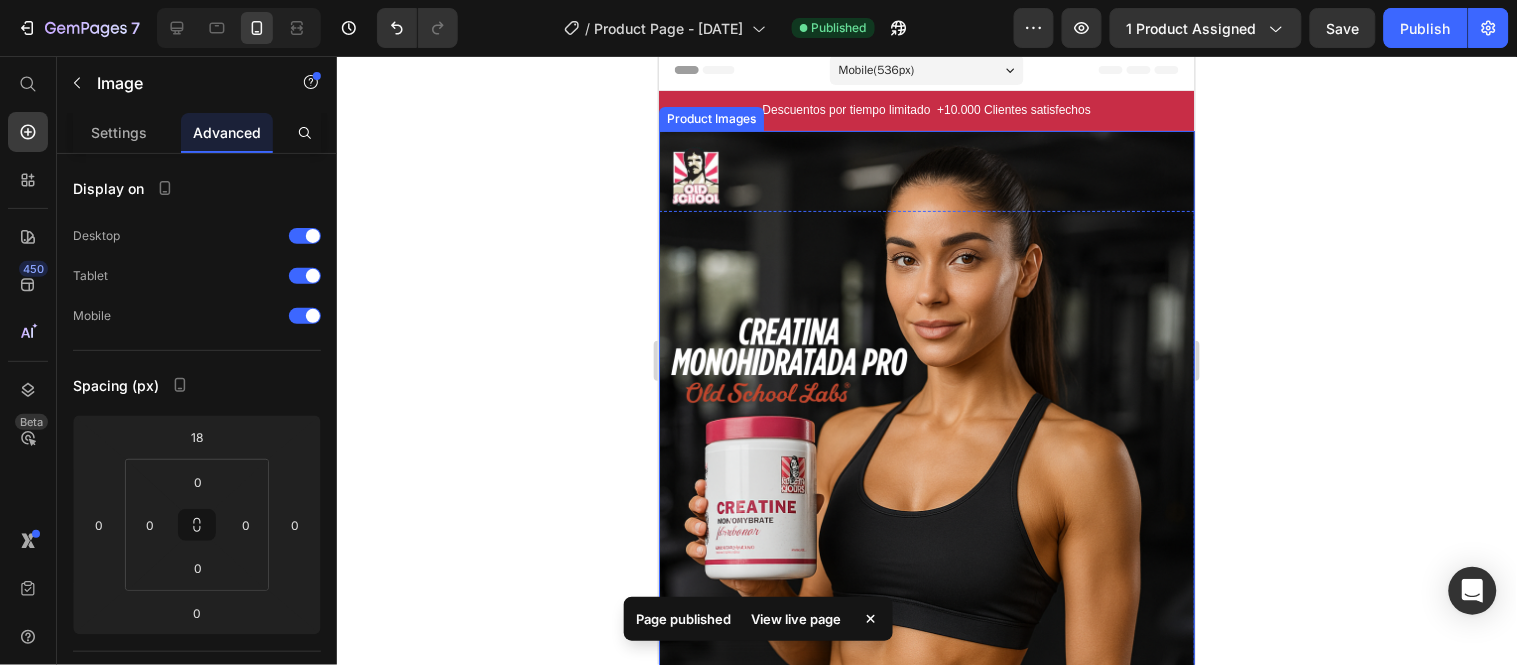 scroll, scrollTop: 0, scrollLeft: 0, axis: both 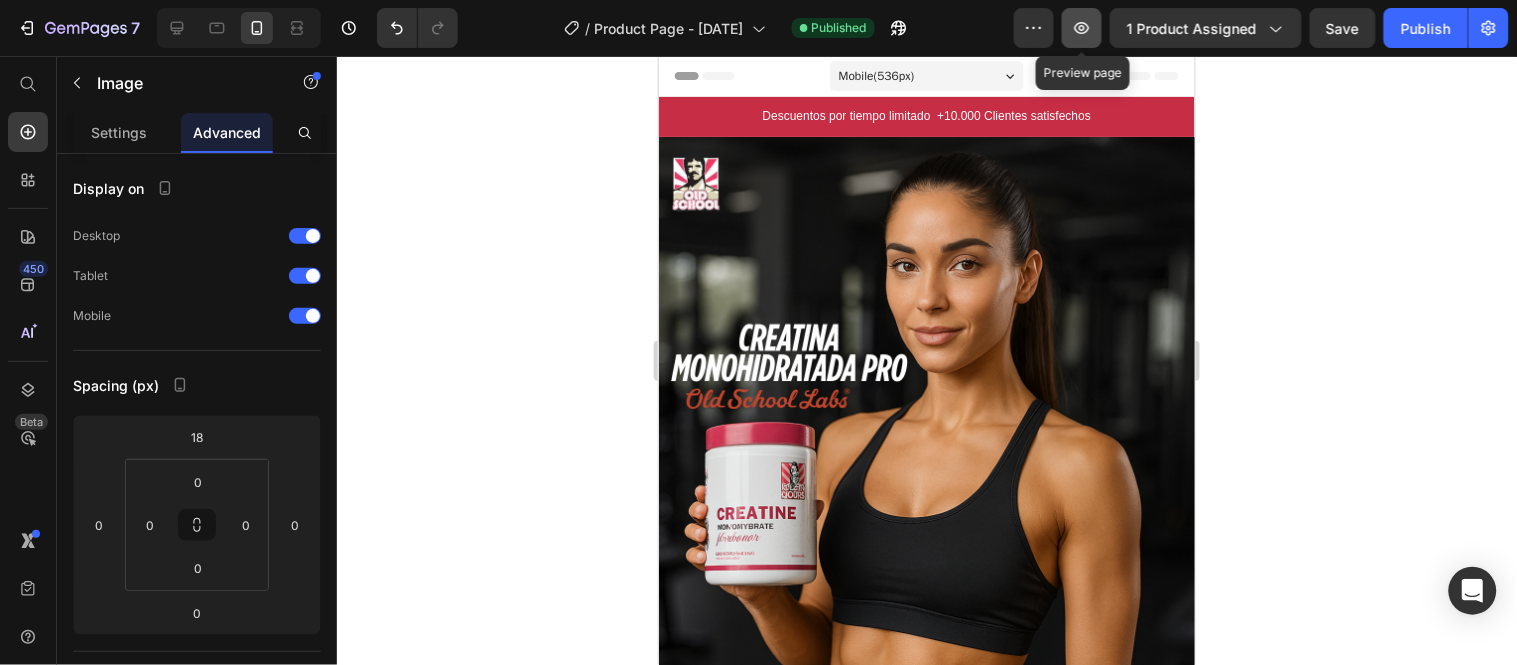 click 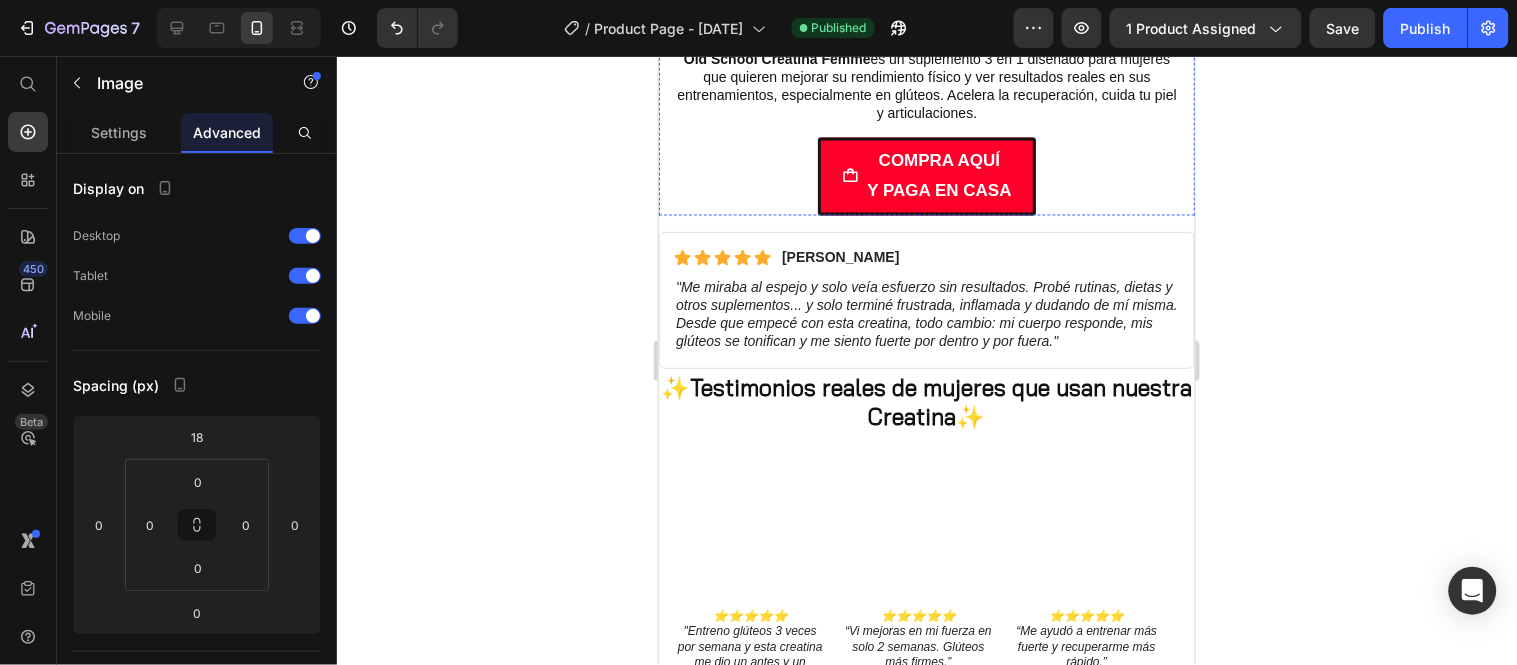 scroll, scrollTop: 888, scrollLeft: 0, axis: vertical 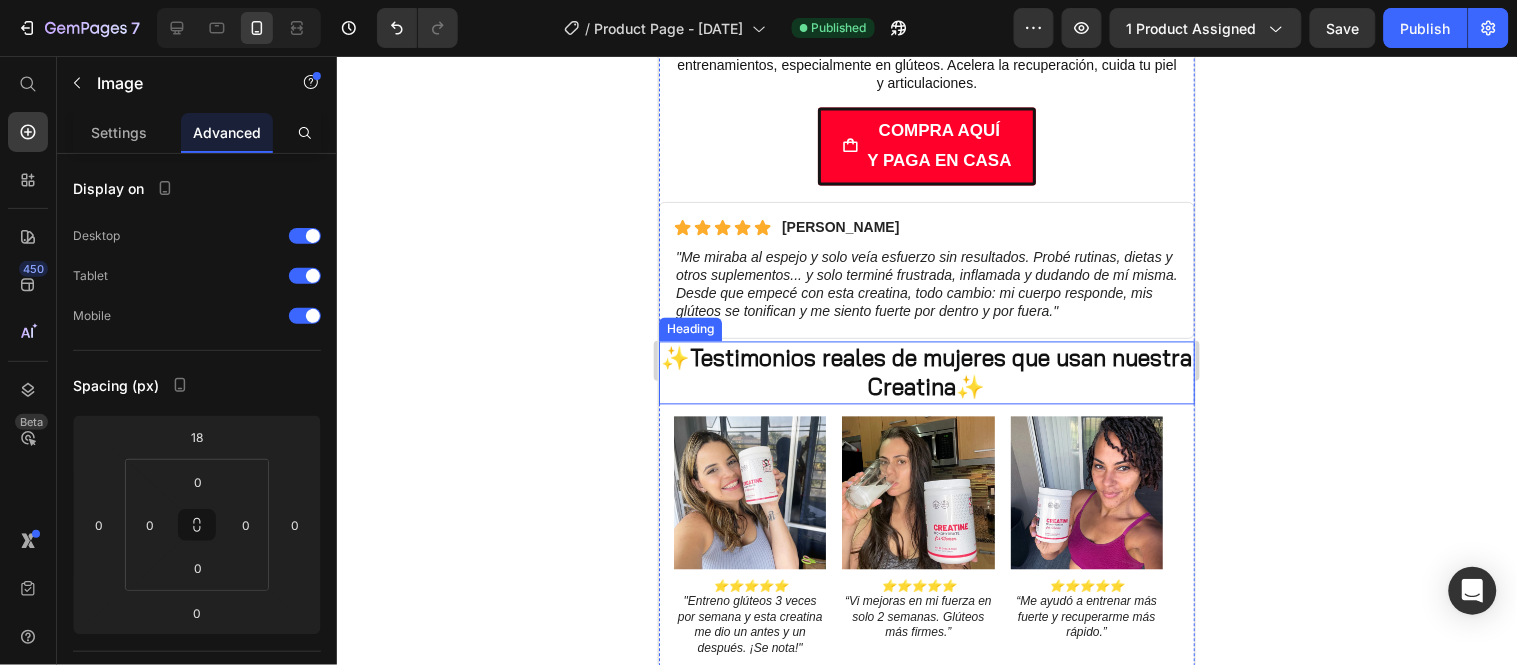 click on "✨Testimonios reales de mujeres que usan nuestra Creatina✨" at bounding box center [926, 373] 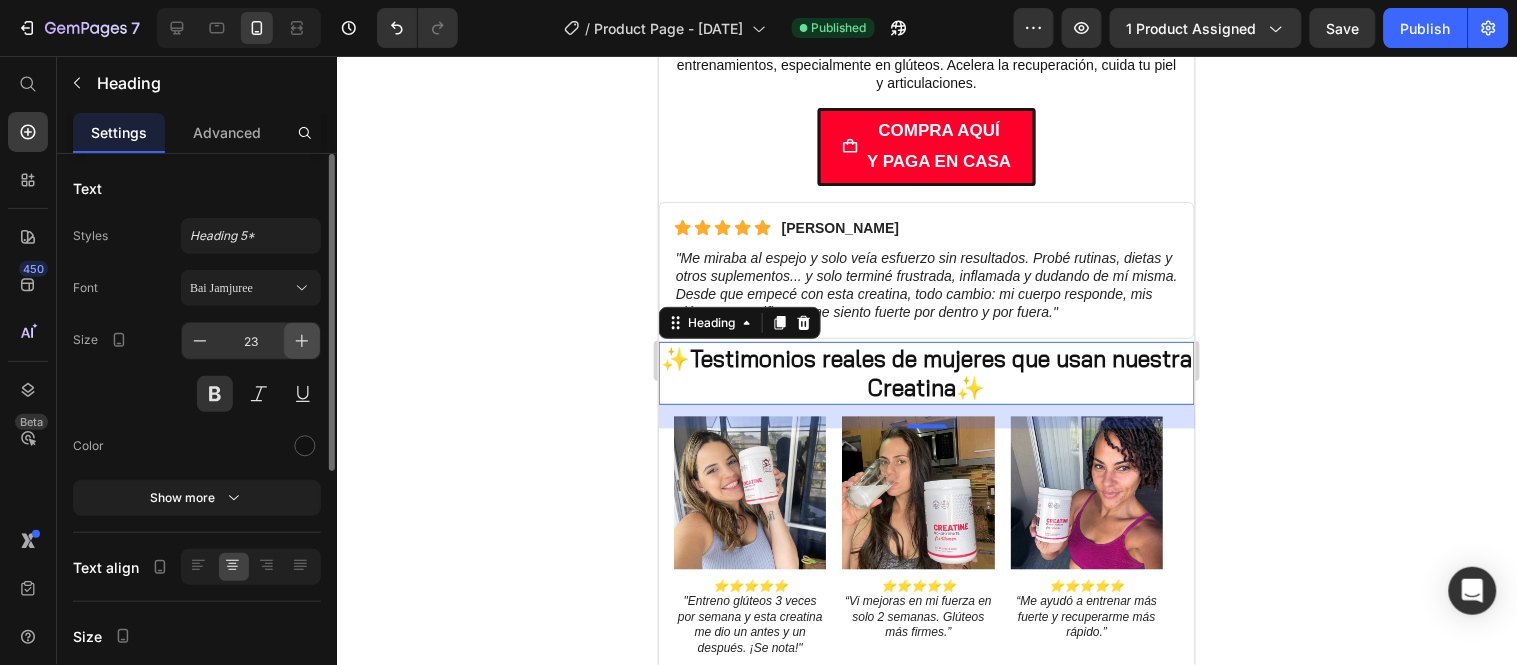 click 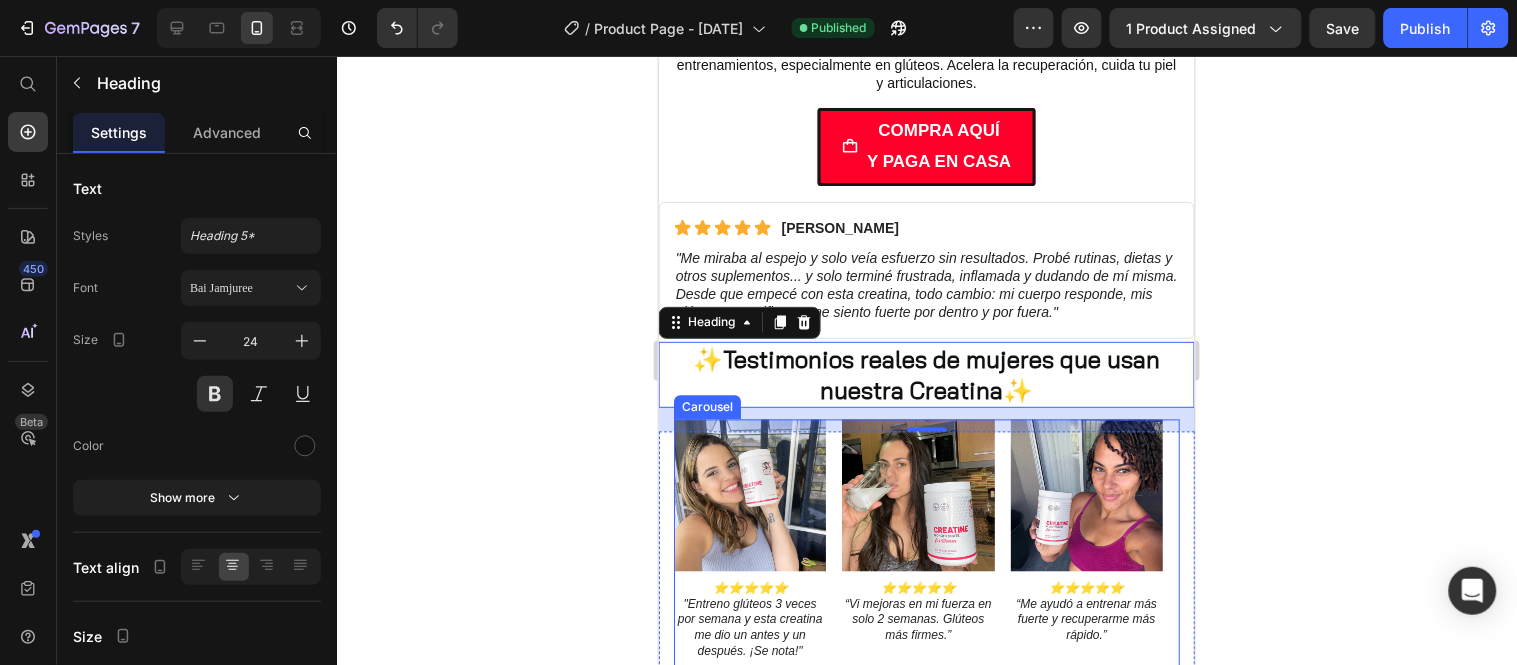 click on "Image ⭐⭐⭐⭐⭐ "Entreno glúteos 3 veces por semana y esta creatina me dio un antes y un después. ¡Se nota!" Text Block Image ⭐⭐⭐⭐⭐ “Vi mejoras en mi fuerza en solo 2 semanas. Glúteos más firmes.” Text Block Image ⭐⭐⭐⭐⭐ “Me ayudó a entrenar más fuerte y recuperarme más rápido.” Text Block Image ⭐⭐⭐⭐⭐ "Me costaba mucho marcar la parte baja del cuerpo. Esta creatina hizo toda la diferencia. La uso todos los días." Text Block Image ⭐⭐⭐⭐⭐ "Primera creatina que siento que fue hecha para mí. Más fuerza, más recuperación y menos dolor muscular." Text Block" at bounding box center [926, 548] 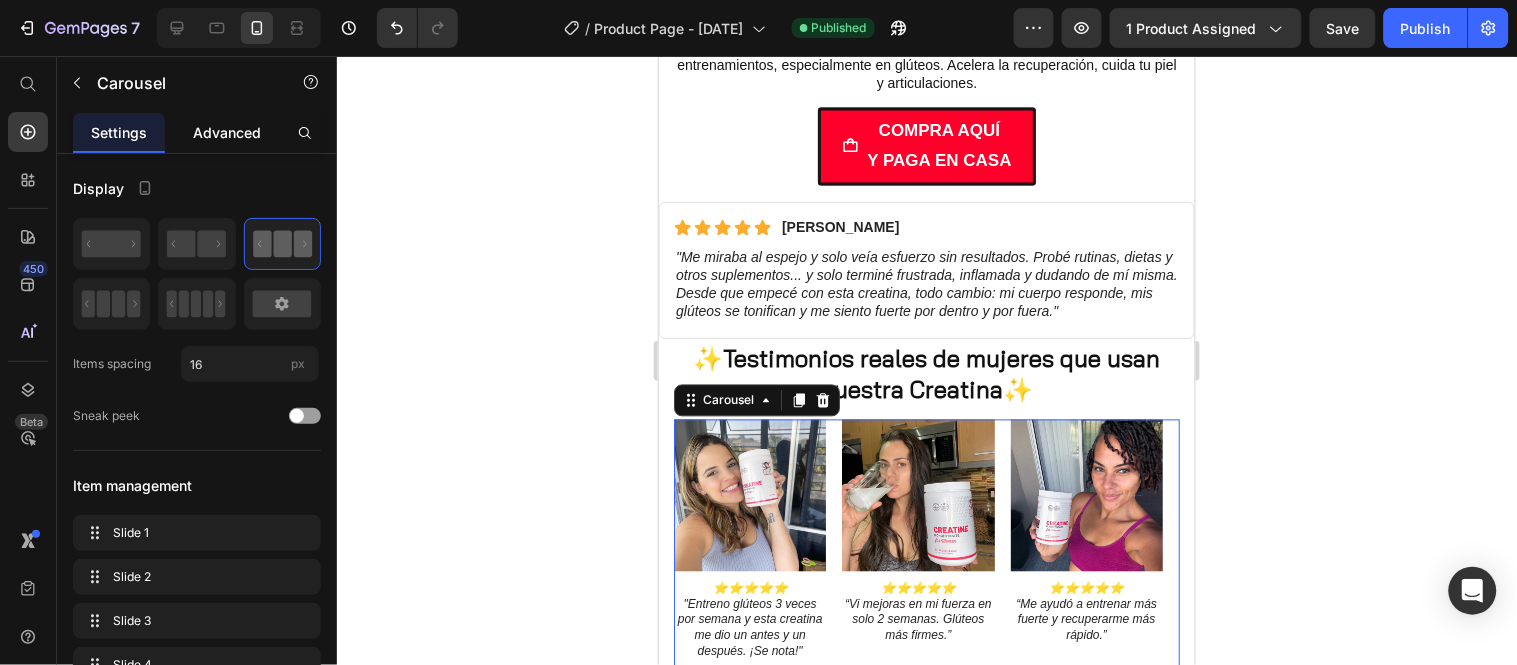 click on "Advanced" at bounding box center (227, 132) 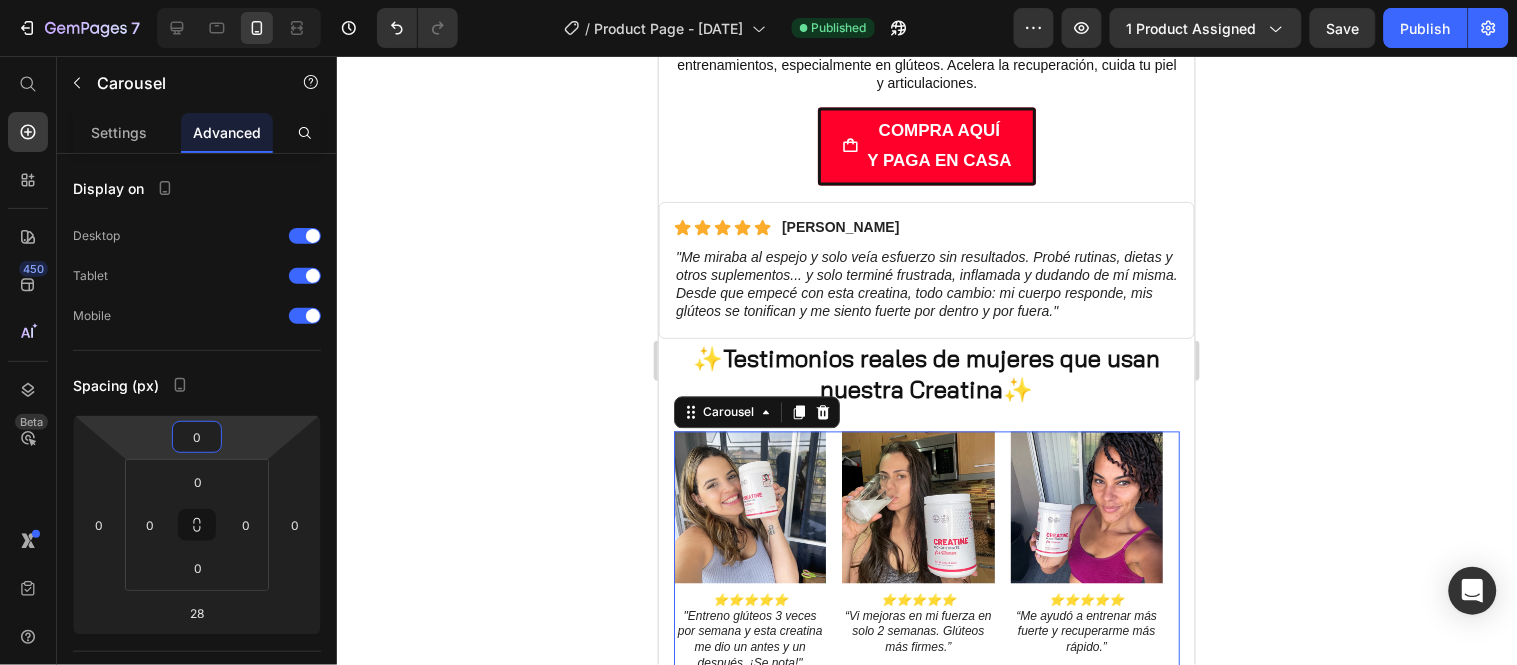 type on "8" 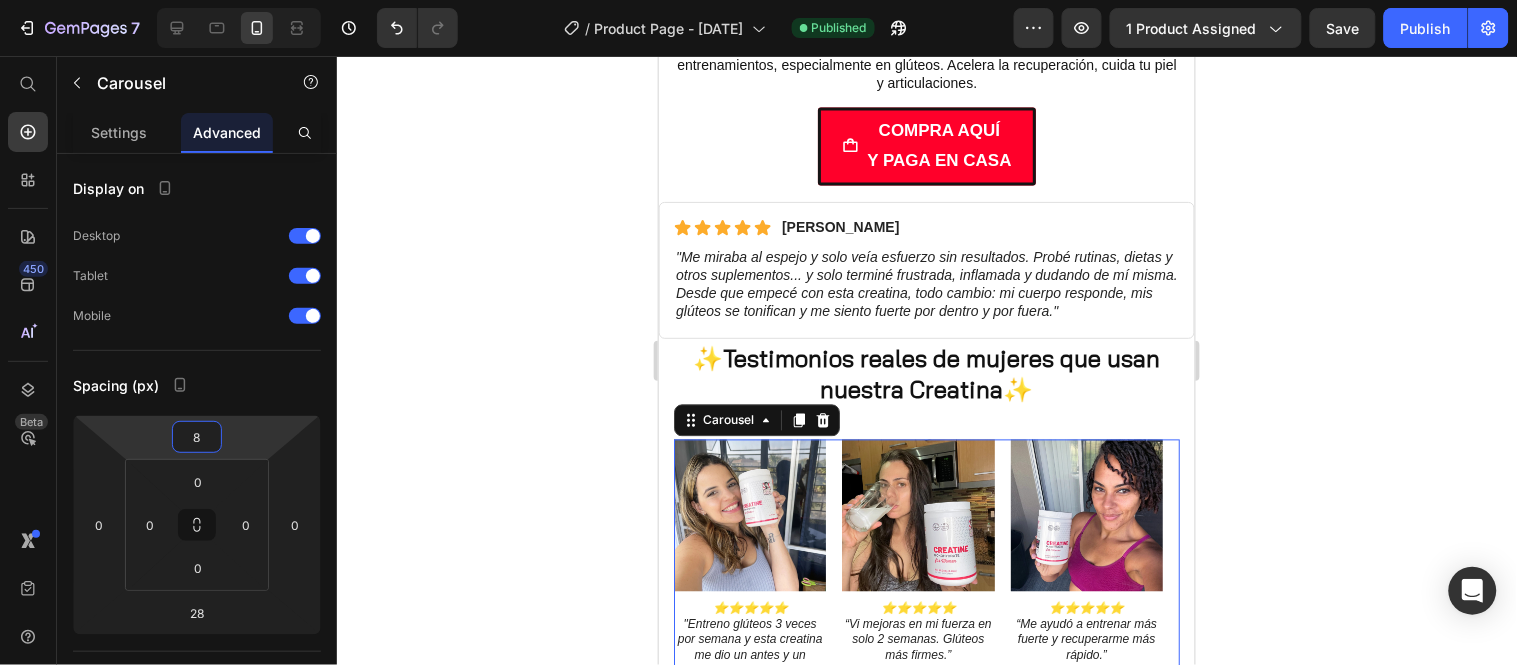 drag, startPoint x: 203, startPoint y: 418, endPoint x: 206, endPoint y: 407, distance: 11.401754 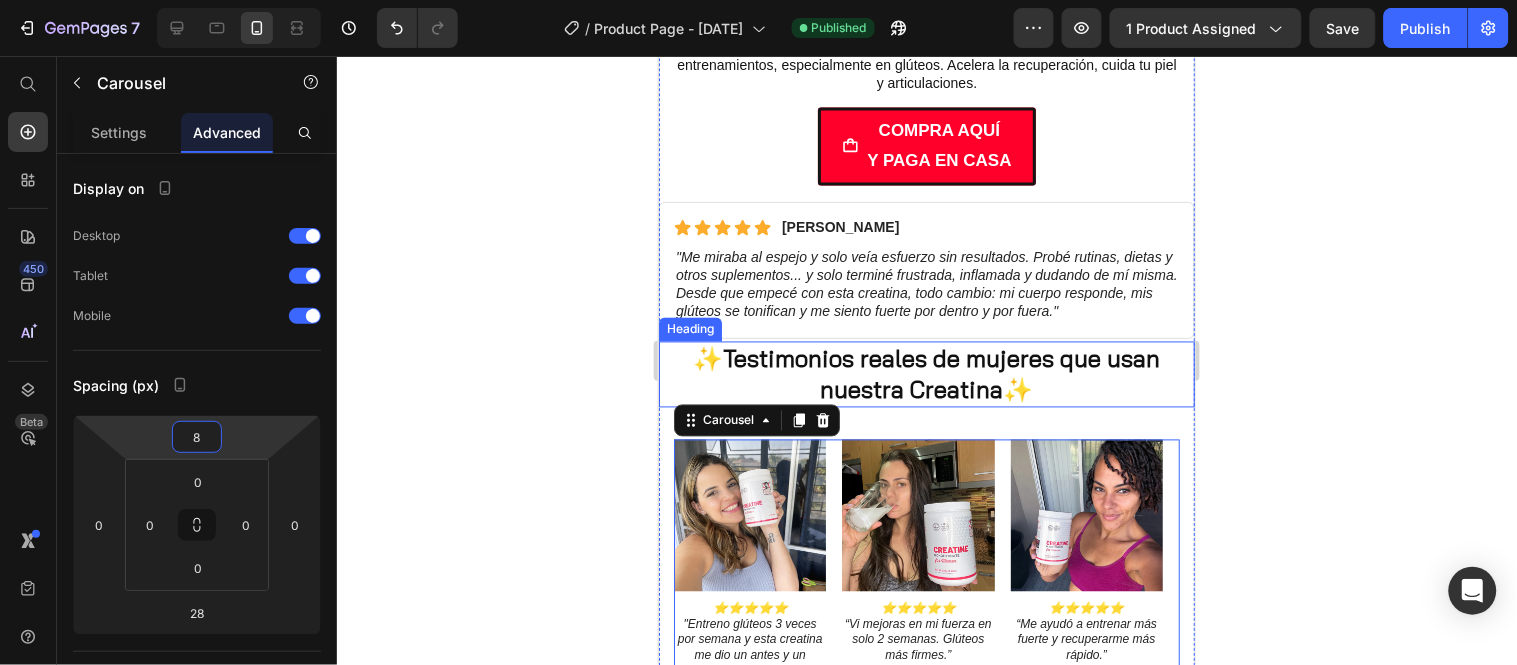 click on "✨Testimonios reales de mujeres que usan nuestra Creatina✨" at bounding box center [926, 374] 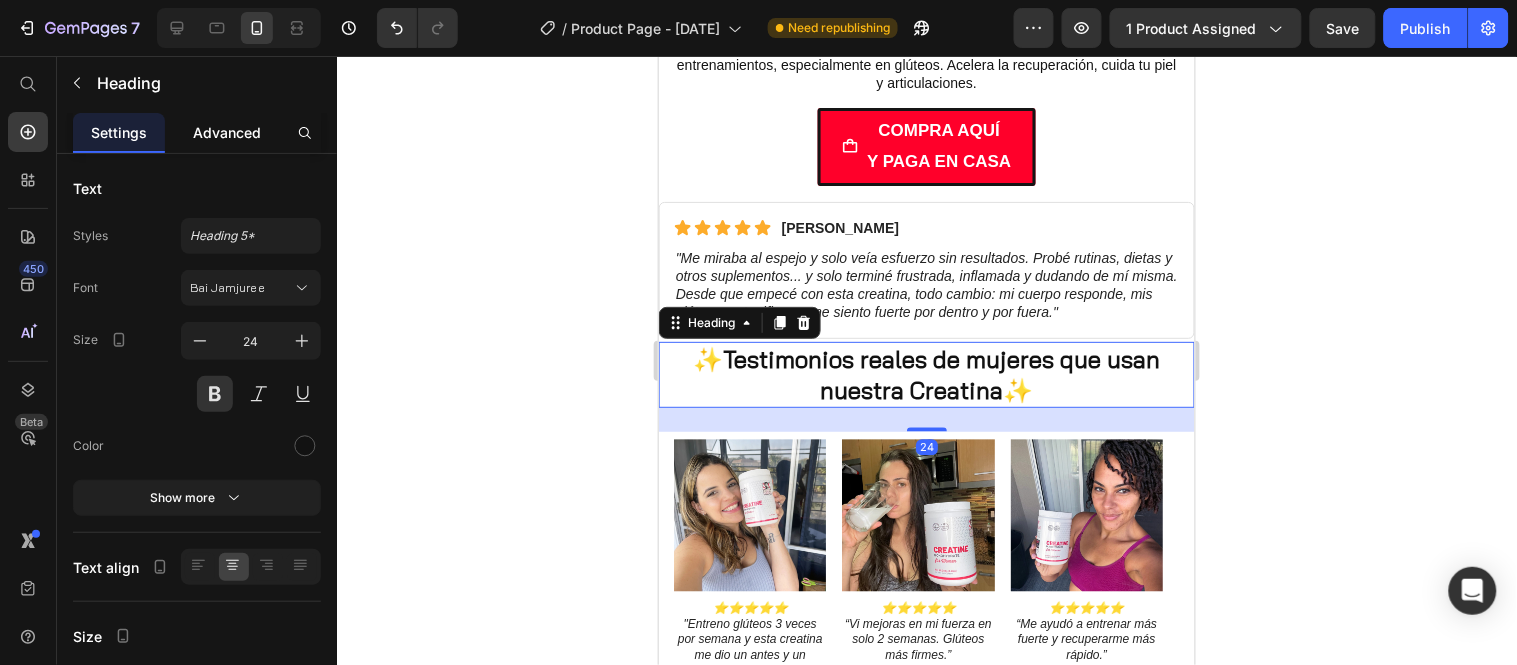 click on "Advanced" at bounding box center (227, 132) 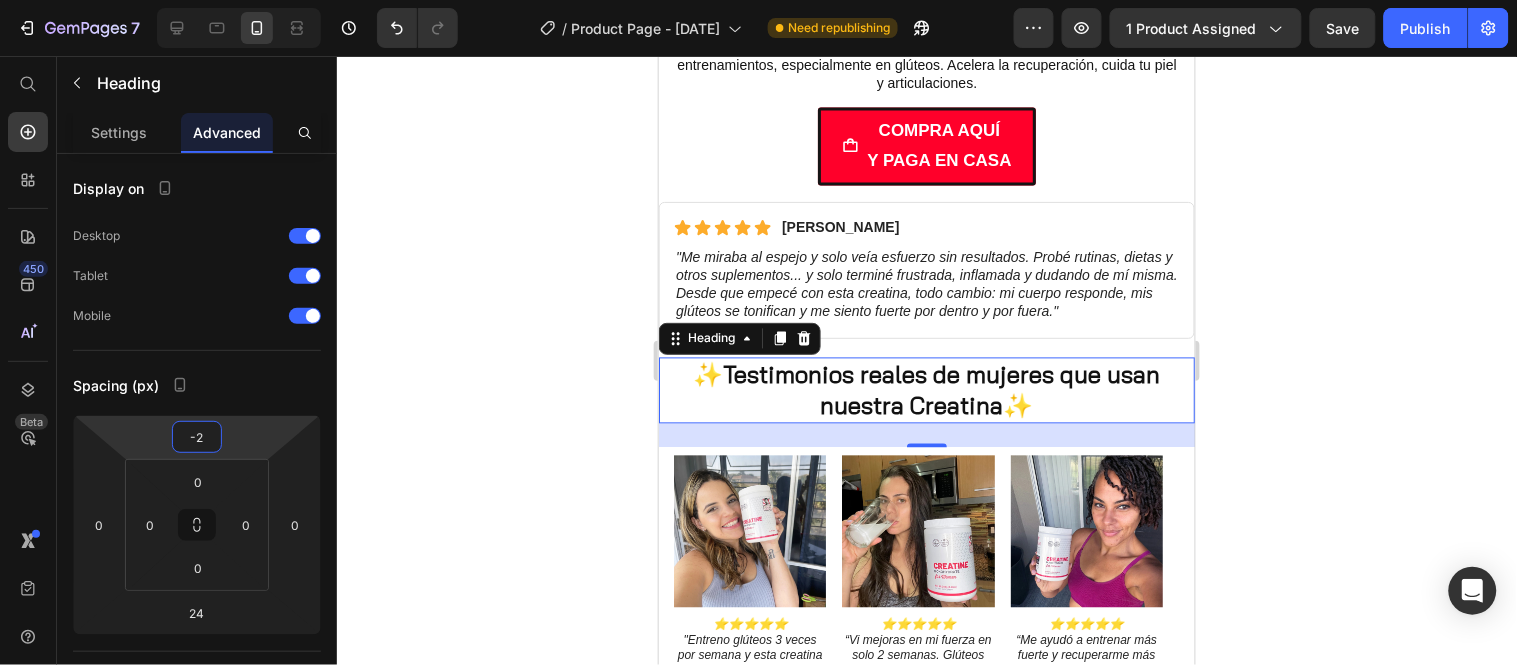 type on "2" 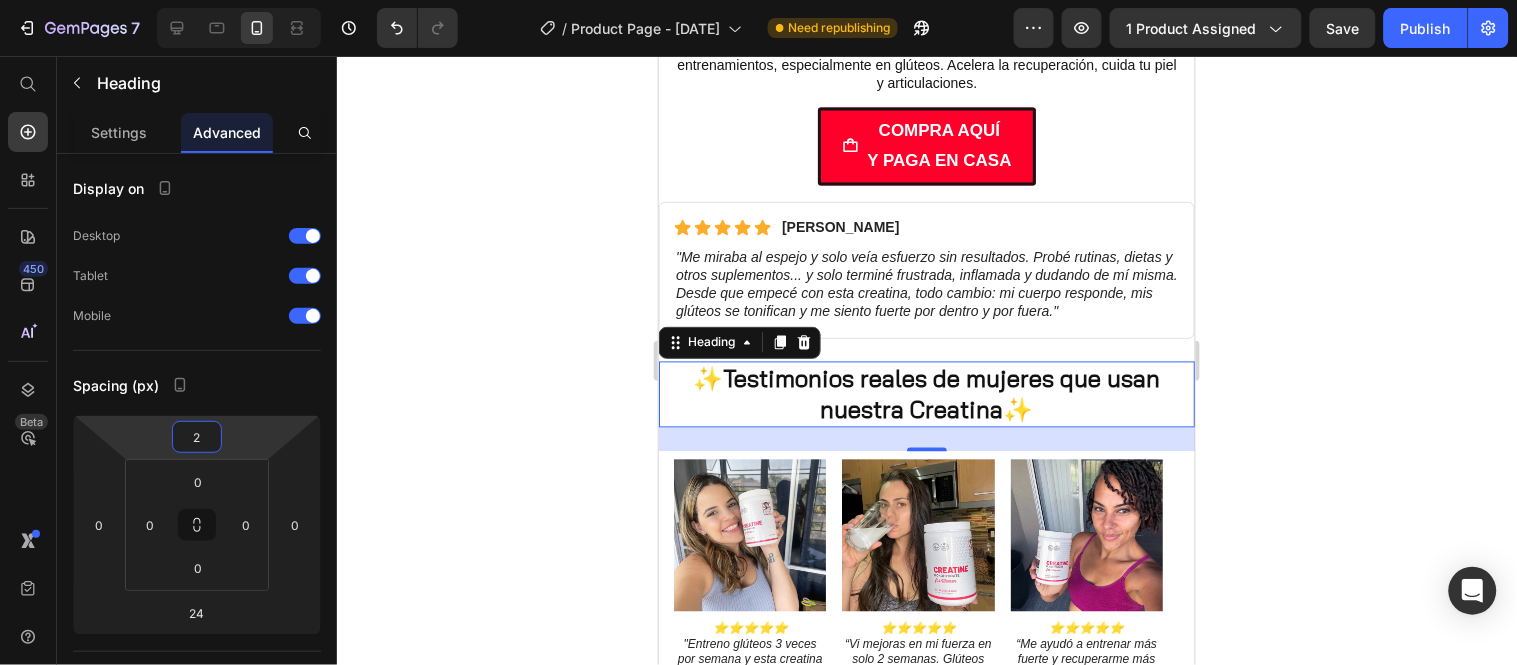 drag, startPoint x: 211, startPoint y: 418, endPoint x: 211, endPoint y: 407, distance: 11 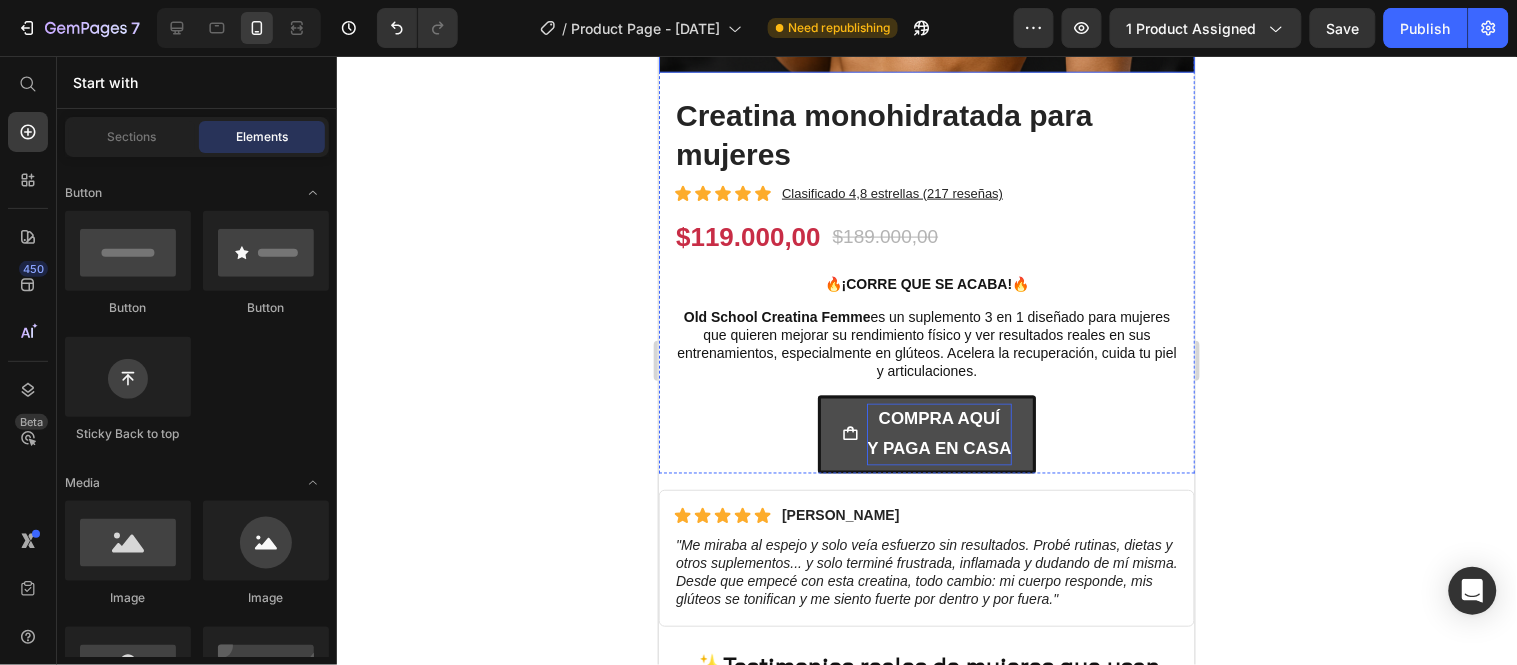 scroll, scrollTop: 666, scrollLeft: 0, axis: vertical 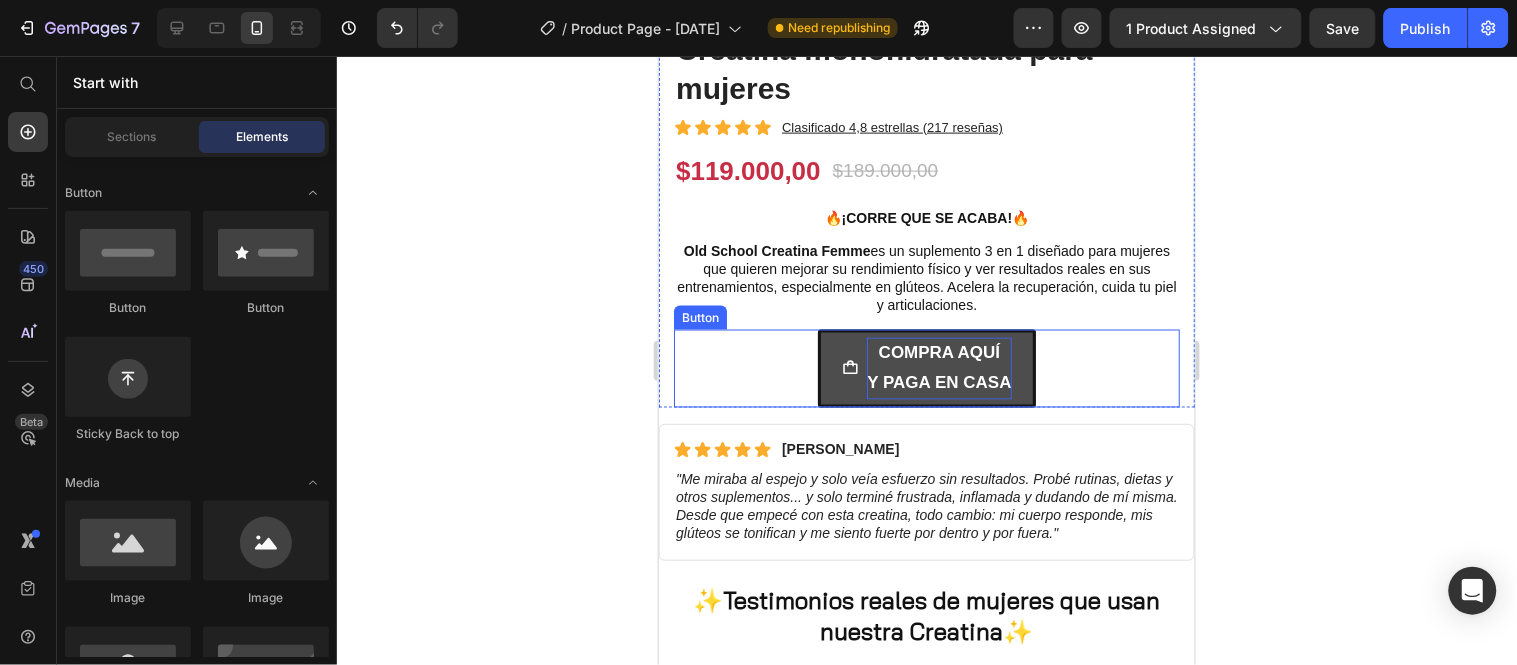click on "Y PAGA EN CASA" at bounding box center (938, 382) 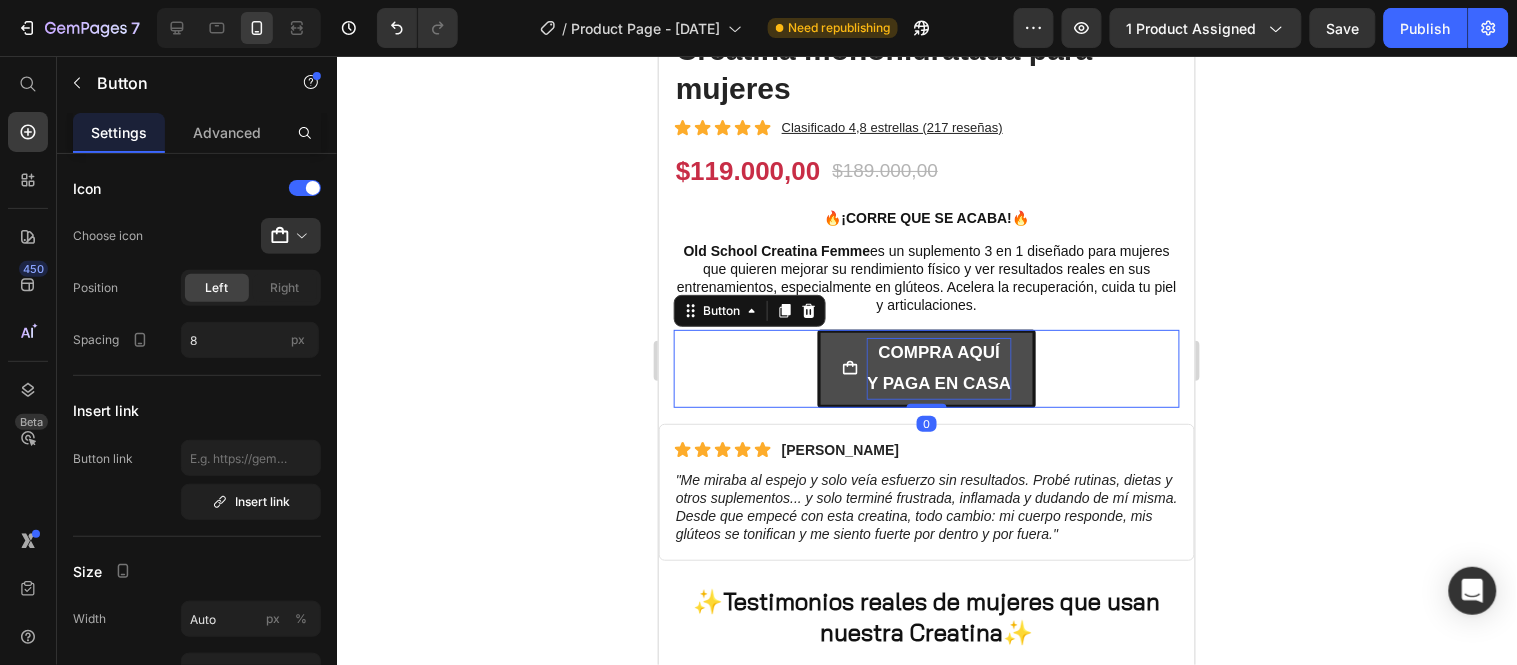 click on "Y PAGA EN CASA" at bounding box center (938, 382) 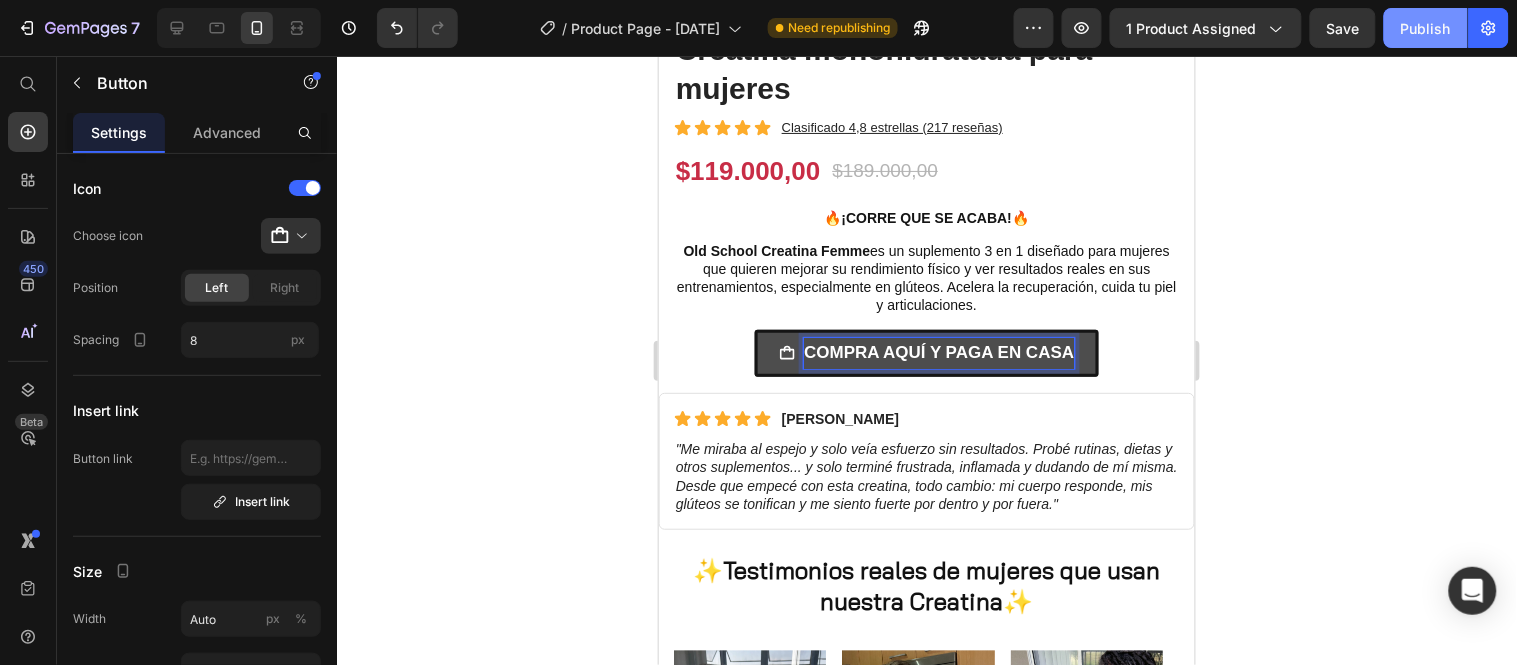 click on "Publish" at bounding box center (1426, 28) 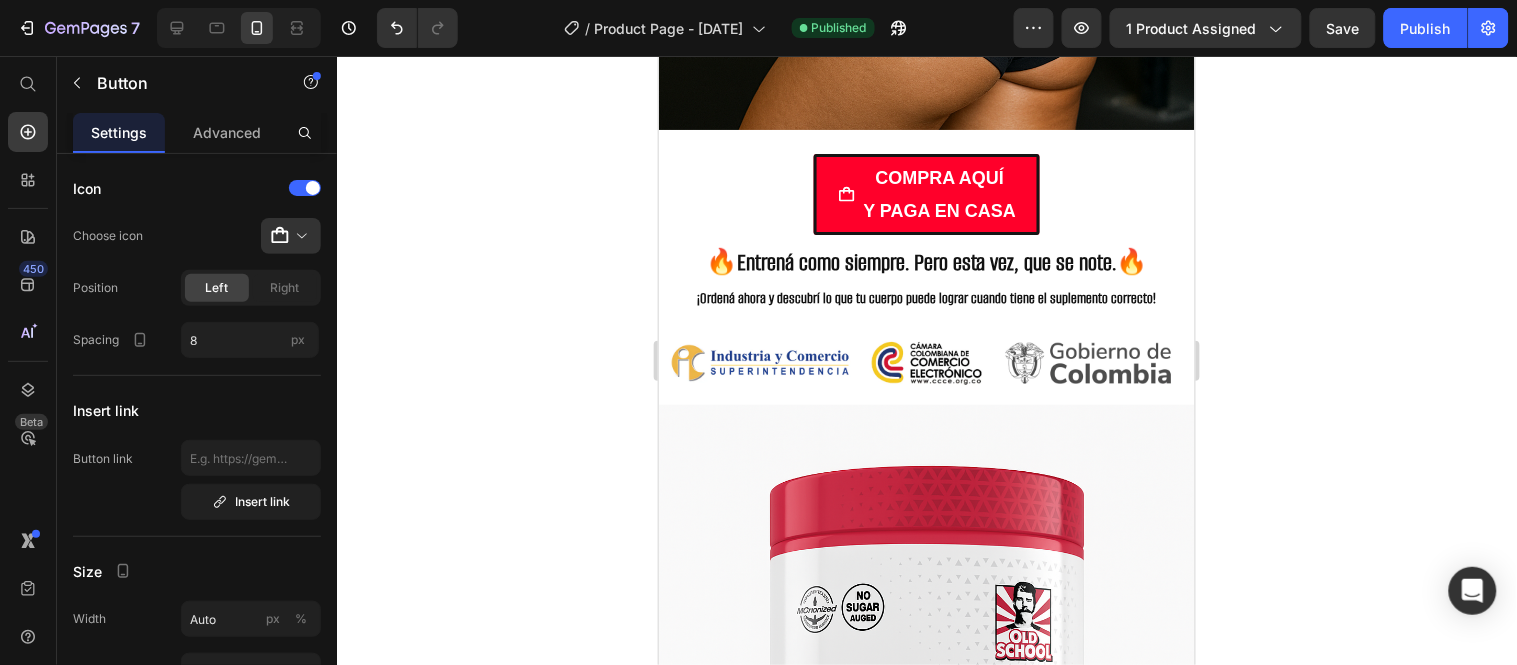 scroll, scrollTop: 6111, scrollLeft: 0, axis: vertical 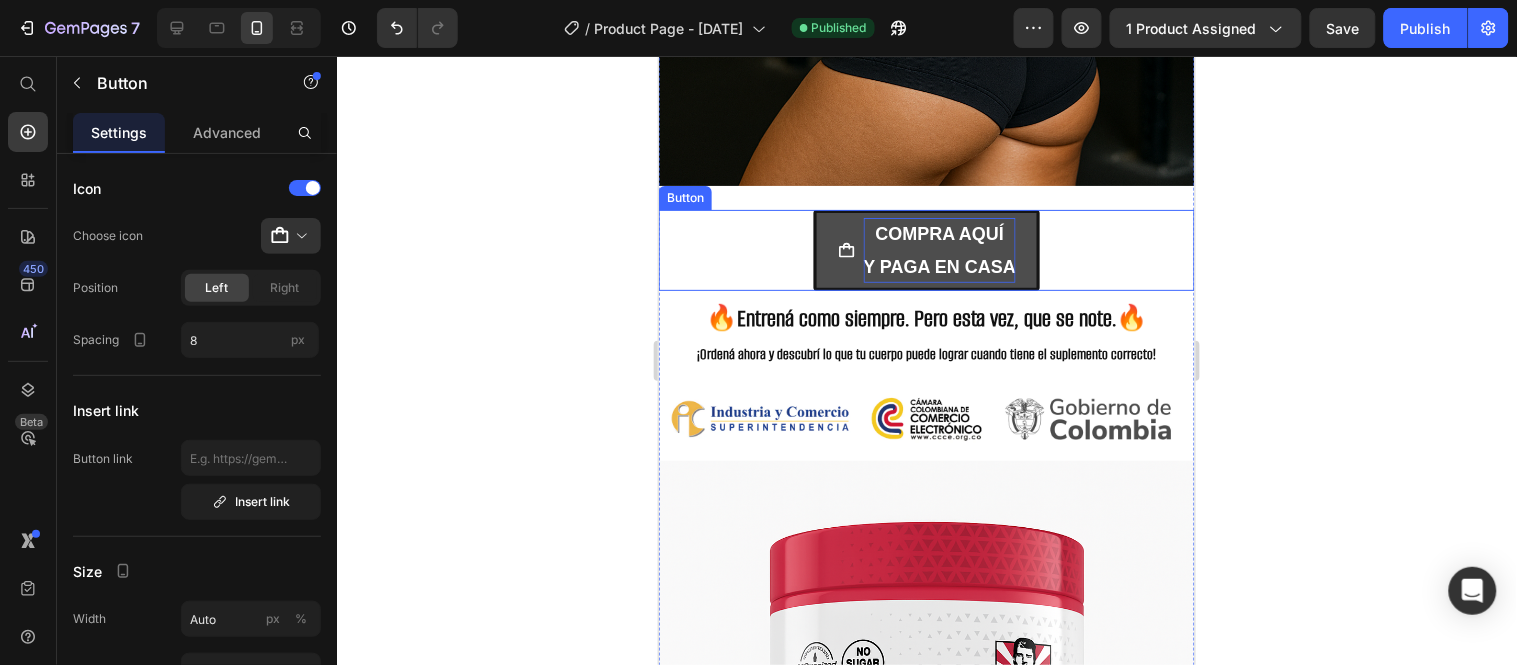 click on "COMPRA AQUÍ   Y PAGA EN CASA" at bounding box center (939, 249) 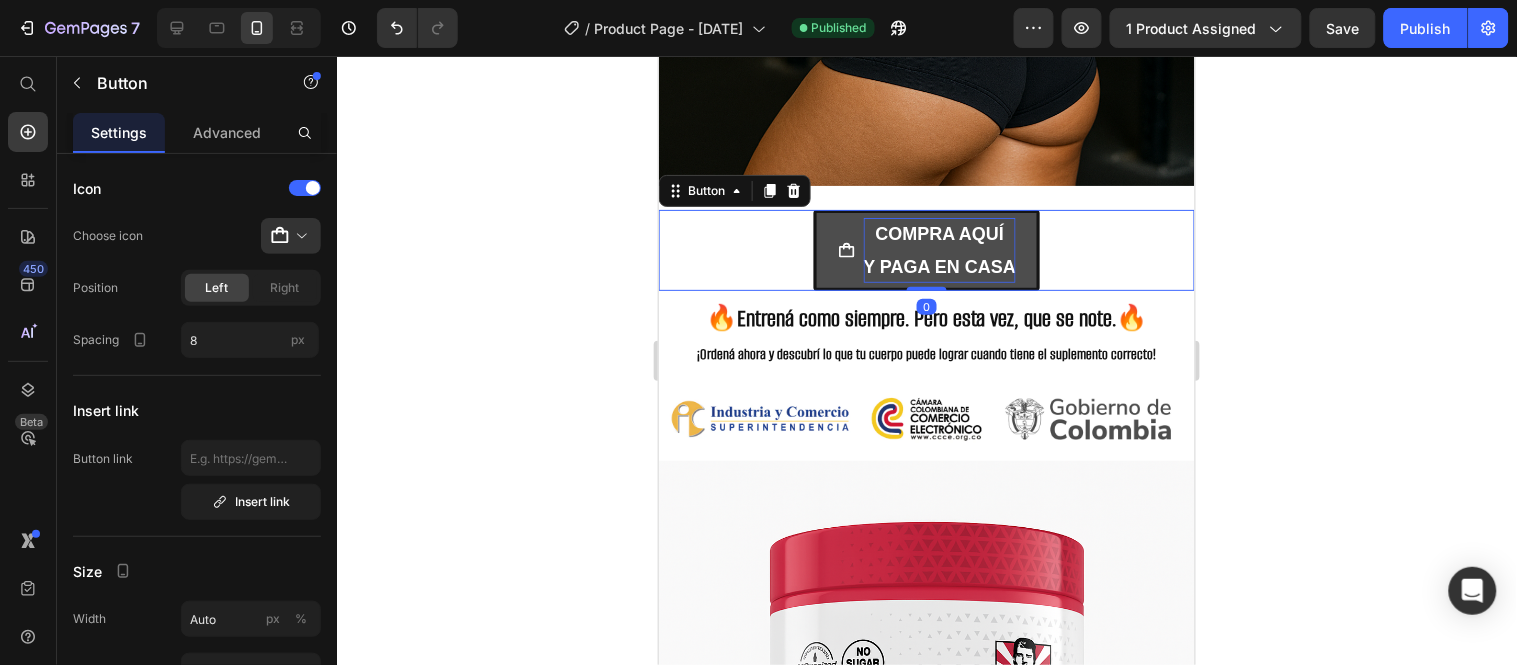 click on "Y PAGA EN CASA" at bounding box center (939, 266) 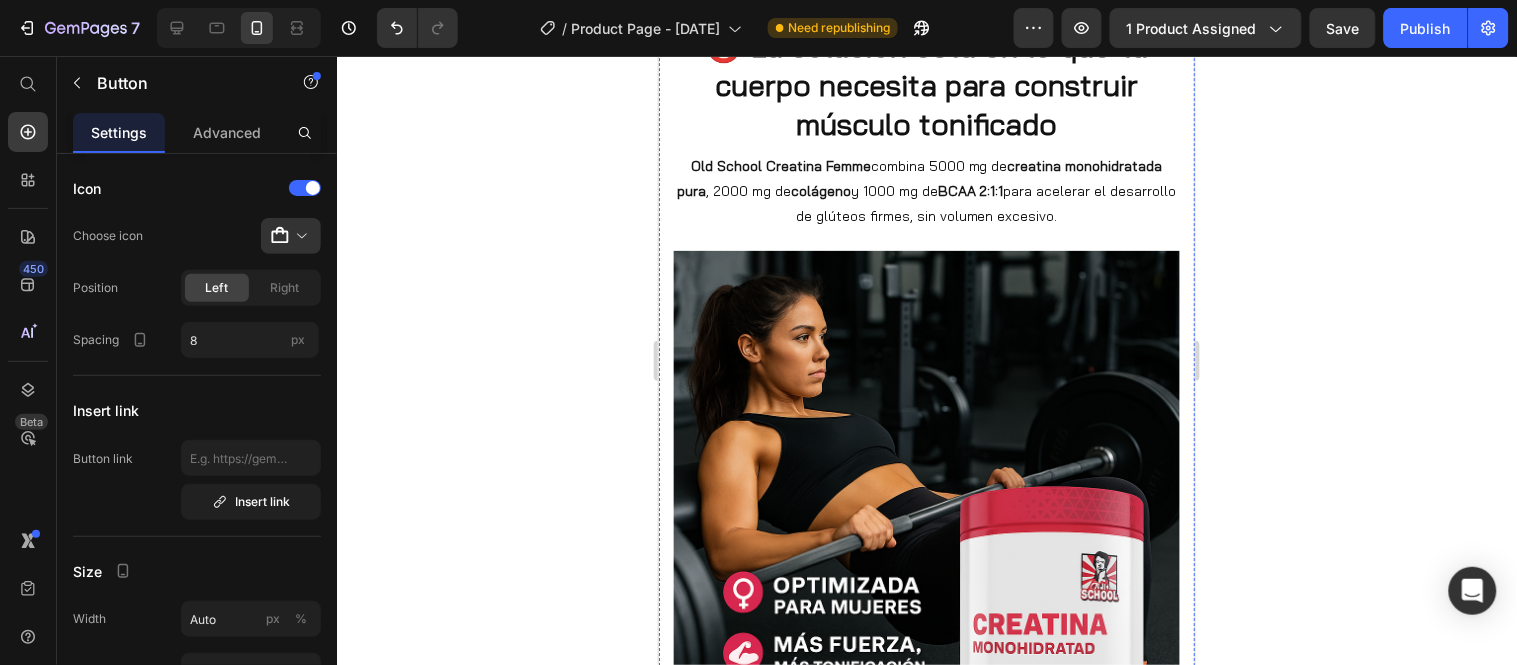 scroll, scrollTop: 2777, scrollLeft: 0, axis: vertical 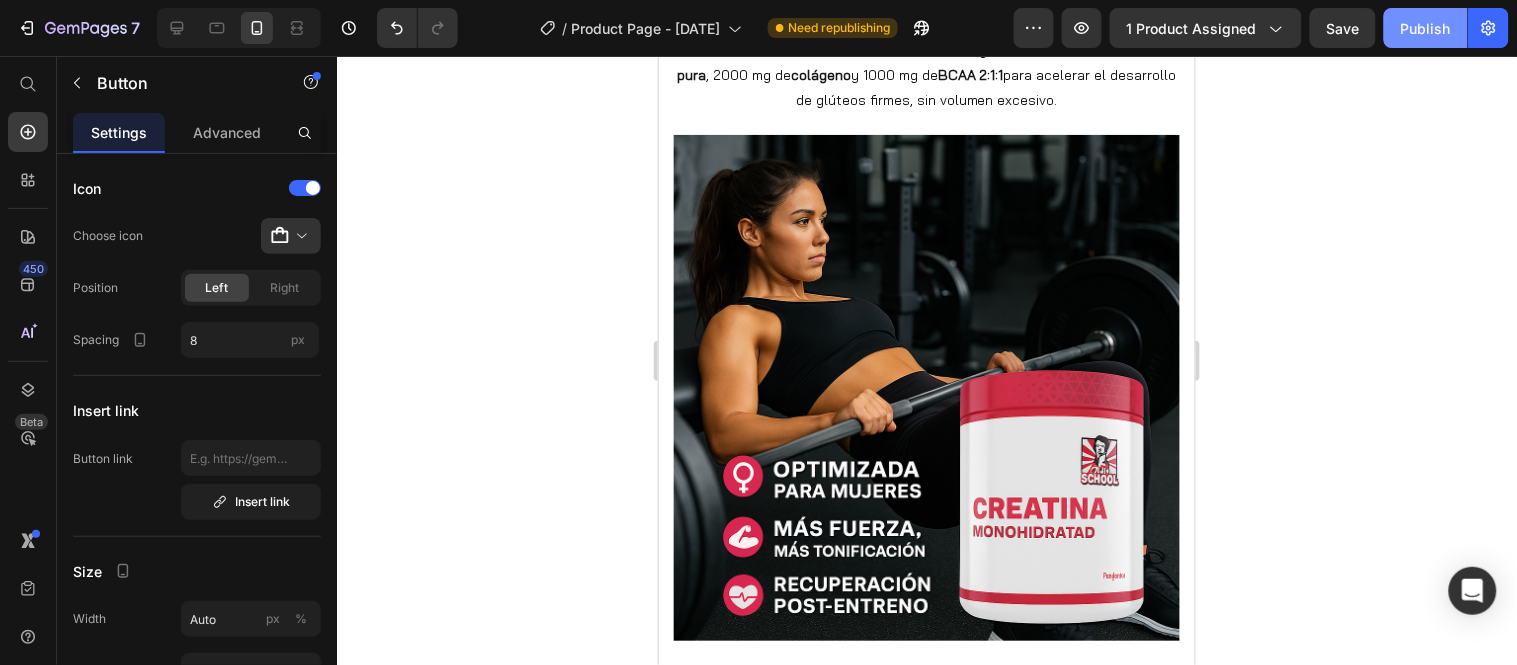 click on "Publish" at bounding box center (1426, 28) 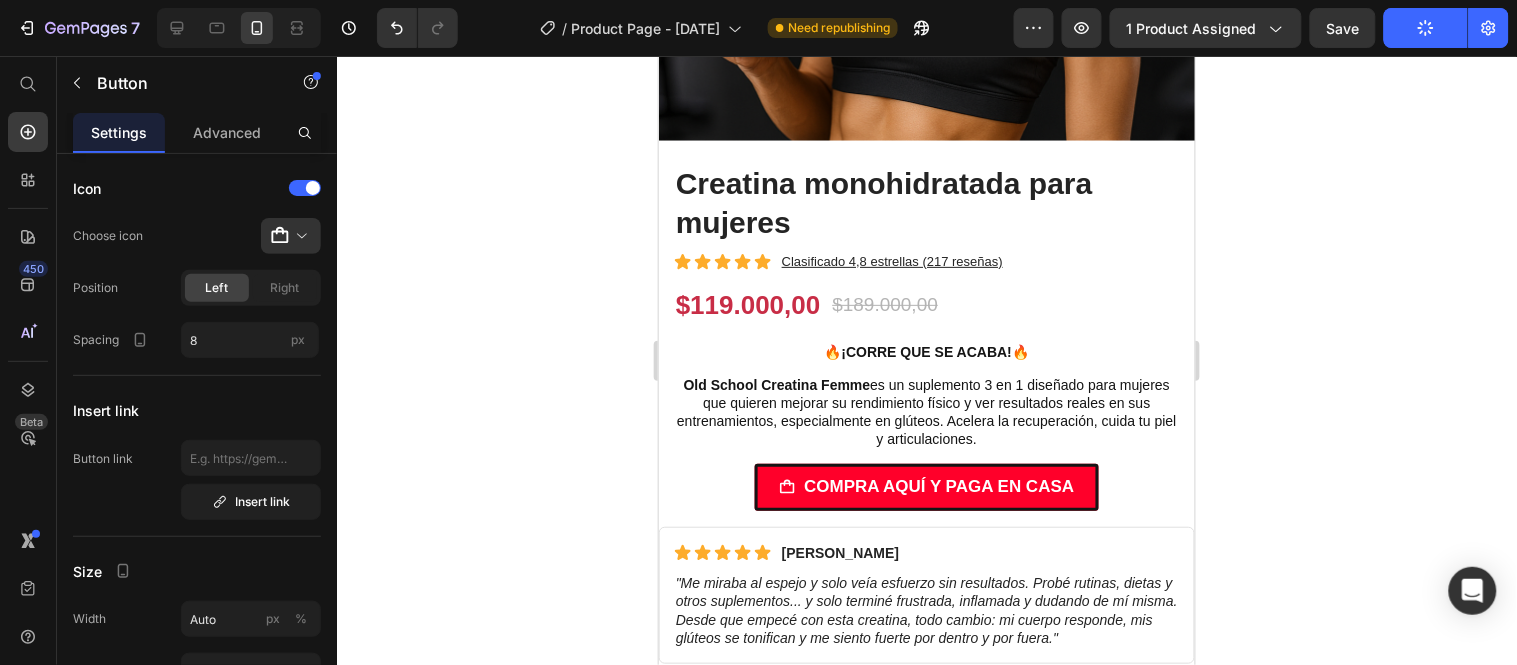 scroll, scrollTop: 666, scrollLeft: 0, axis: vertical 